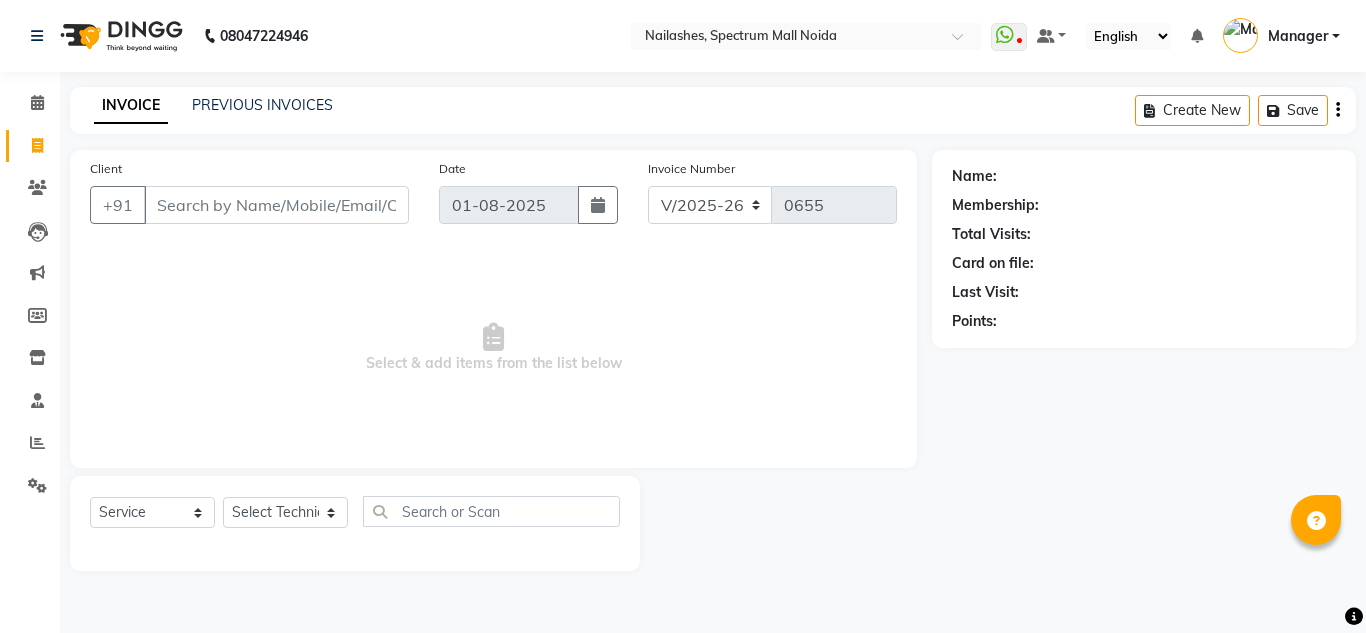 select on "6068" 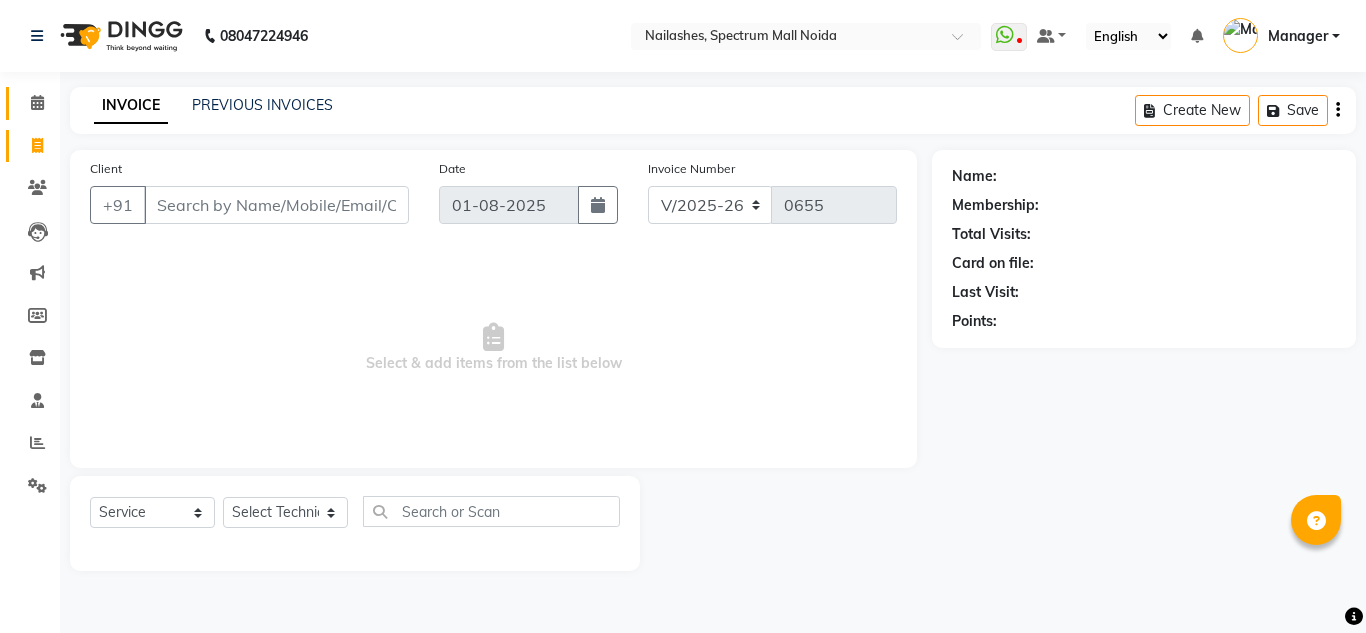 scroll, scrollTop: 0, scrollLeft: 0, axis: both 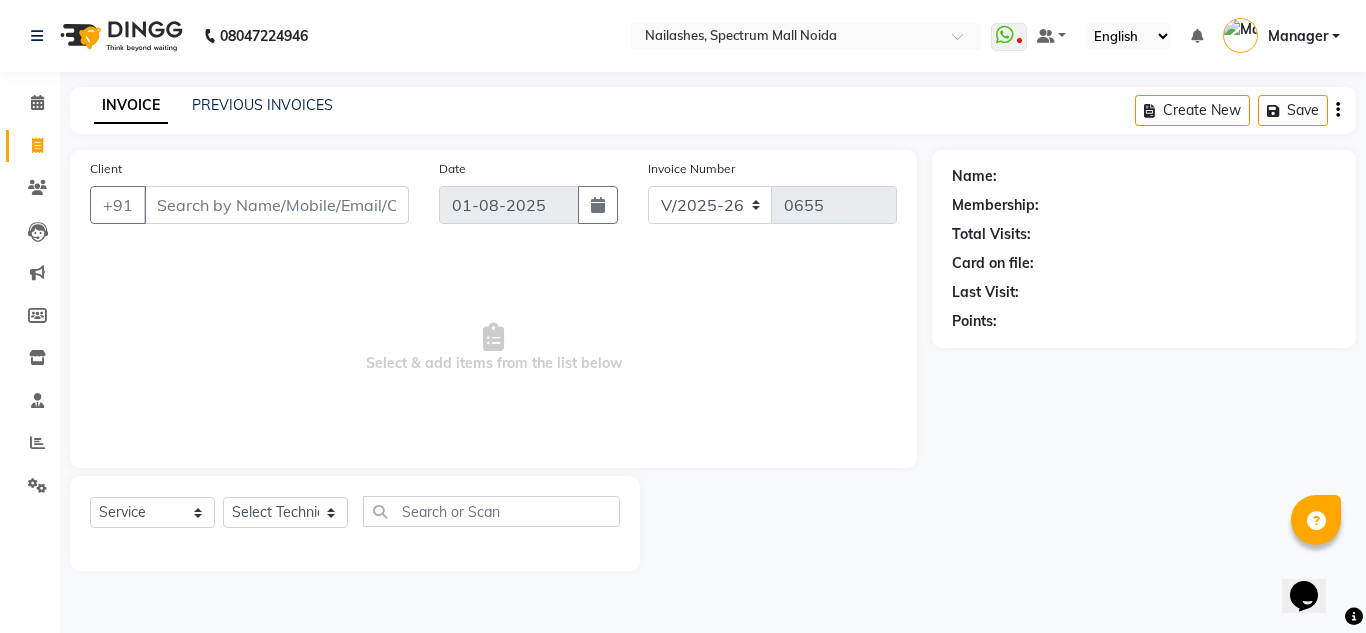 click on "INVOICE PREVIOUS INVOICES Create New   Save" 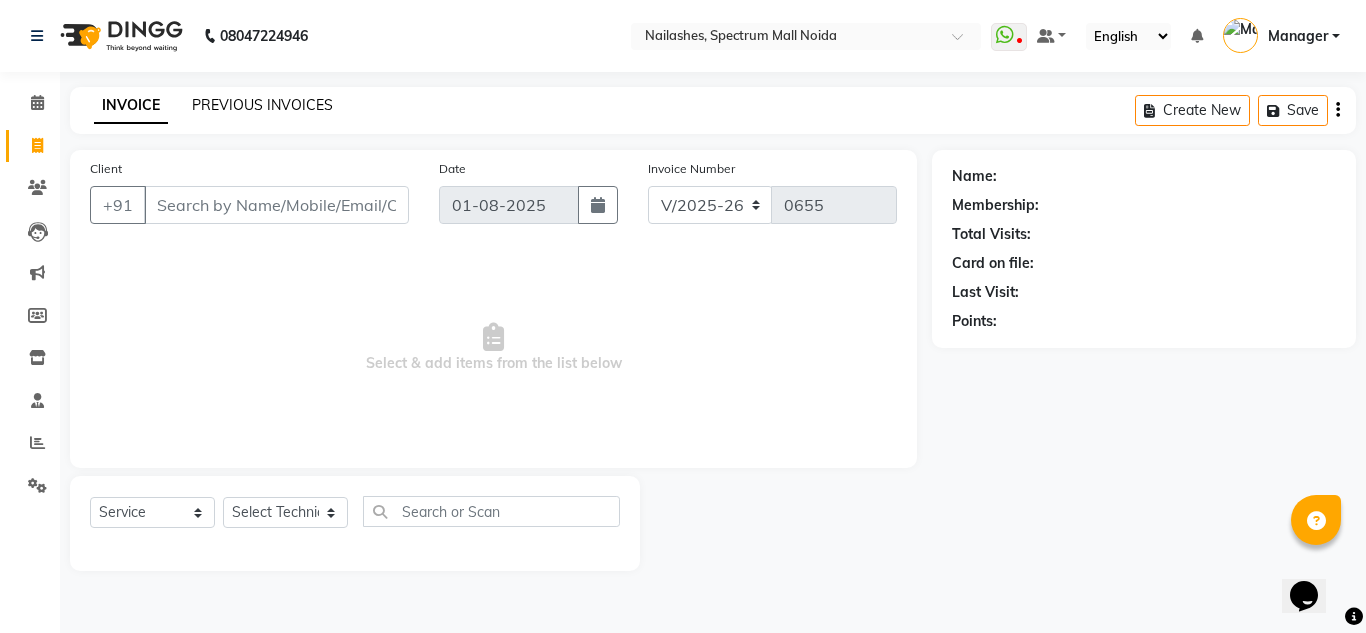 click on "PREVIOUS INVOICES" 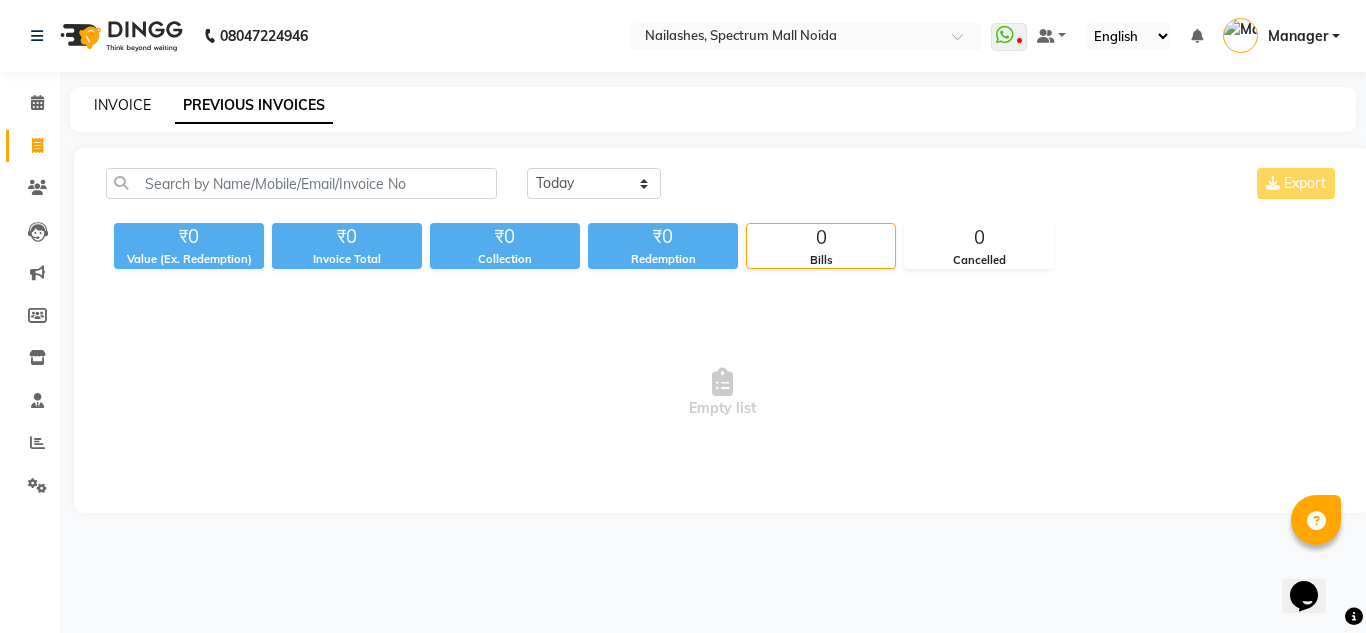 click on "INVOICE" 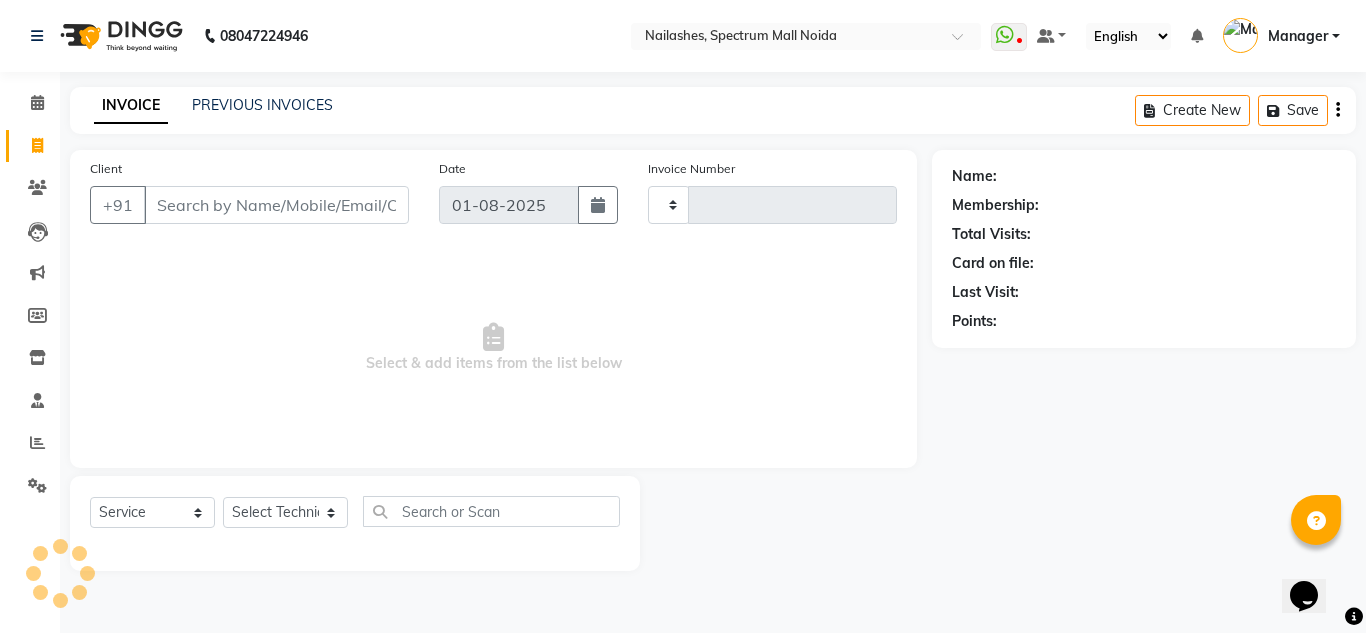 type on "0655" 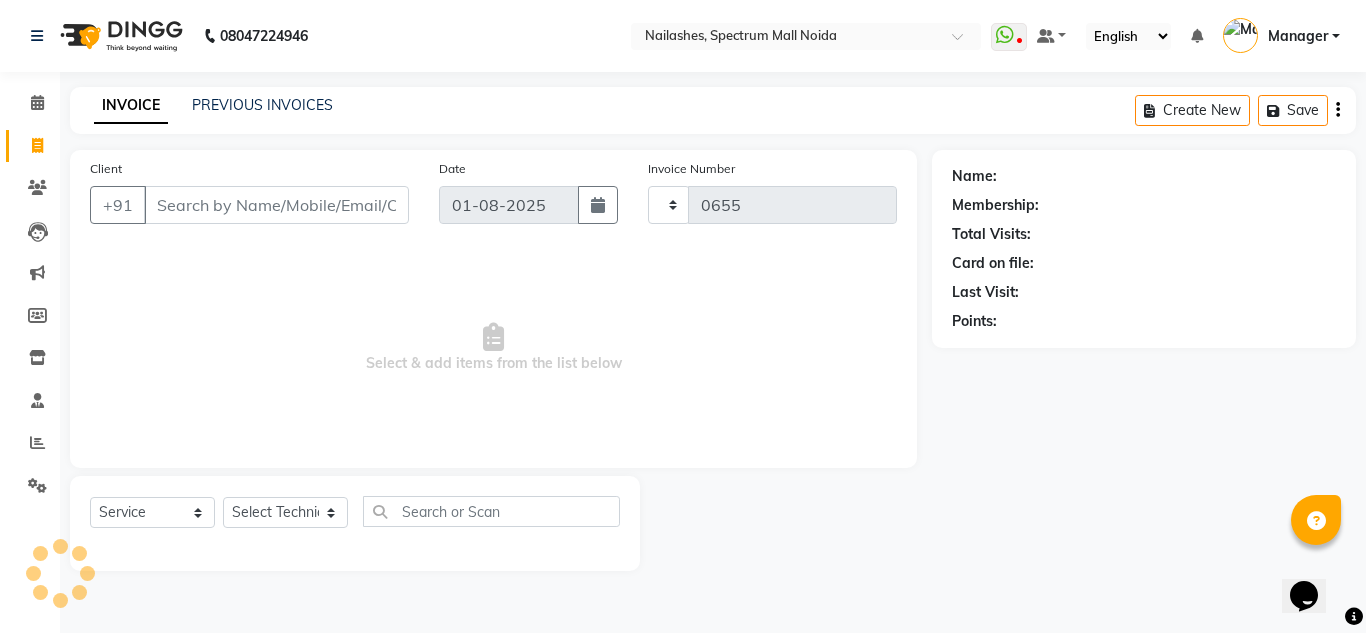 select on "6068" 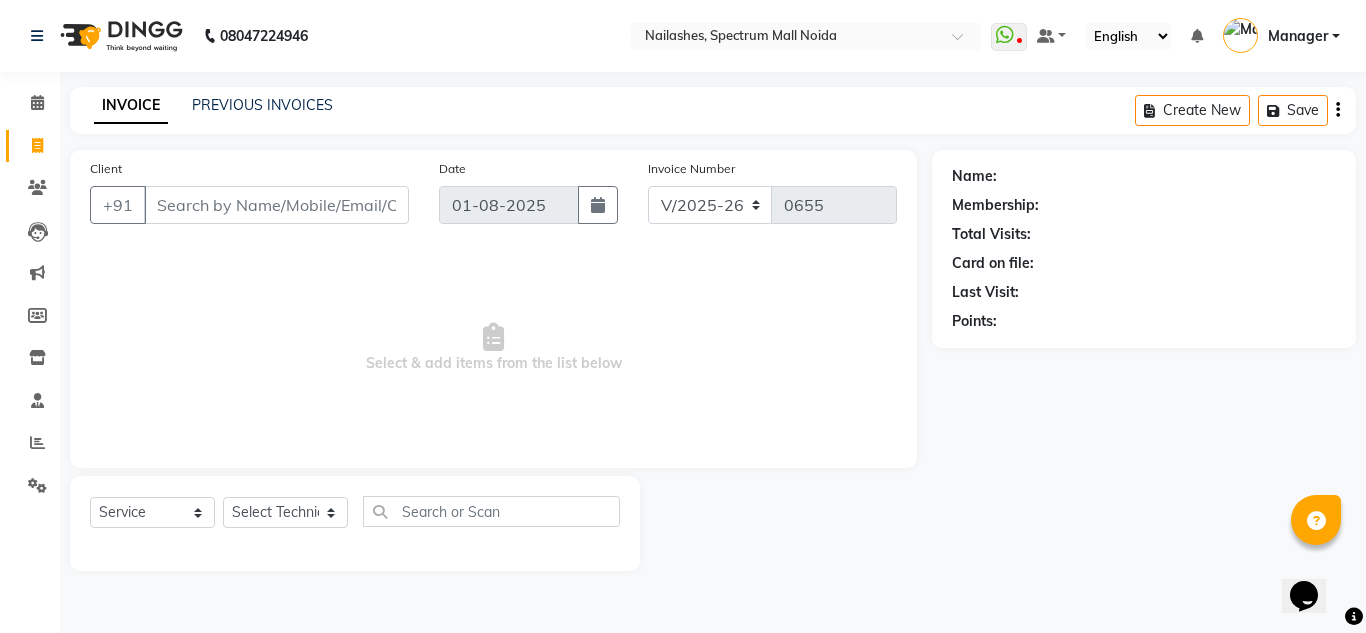click on "Client" at bounding box center (276, 205) 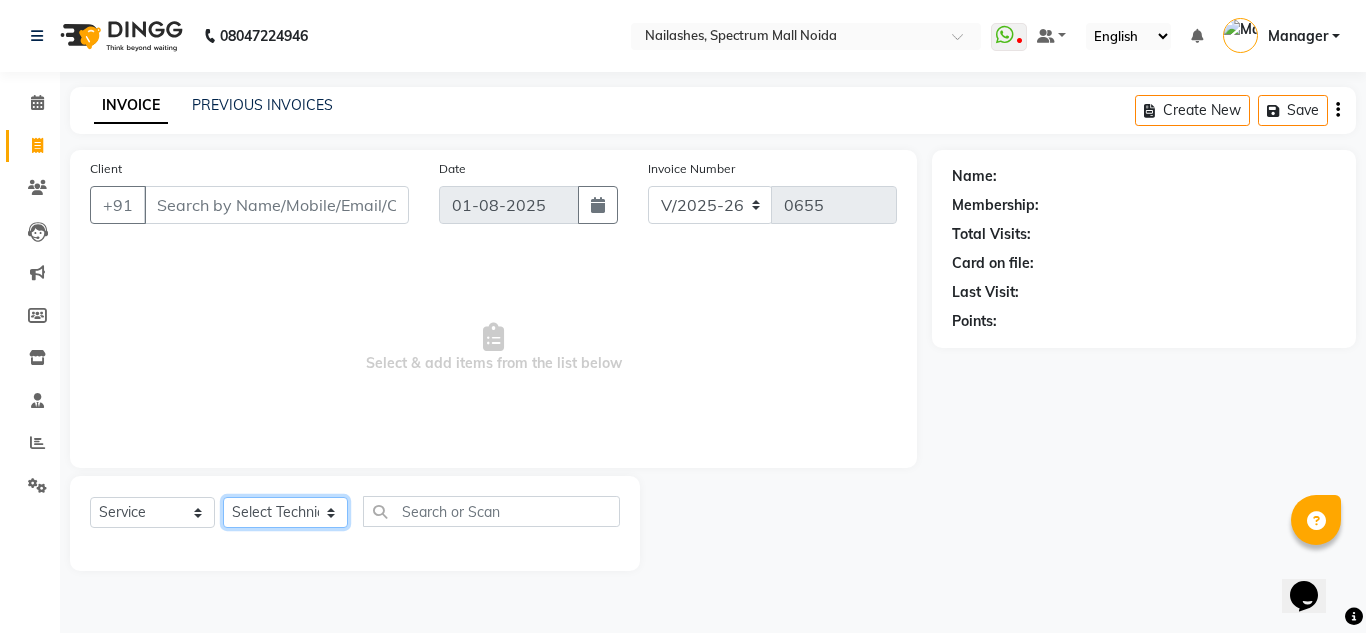 click on "Select Technician [NAME] [NAME] [NAME] Manager [NAME] [NAME] [NAME]" 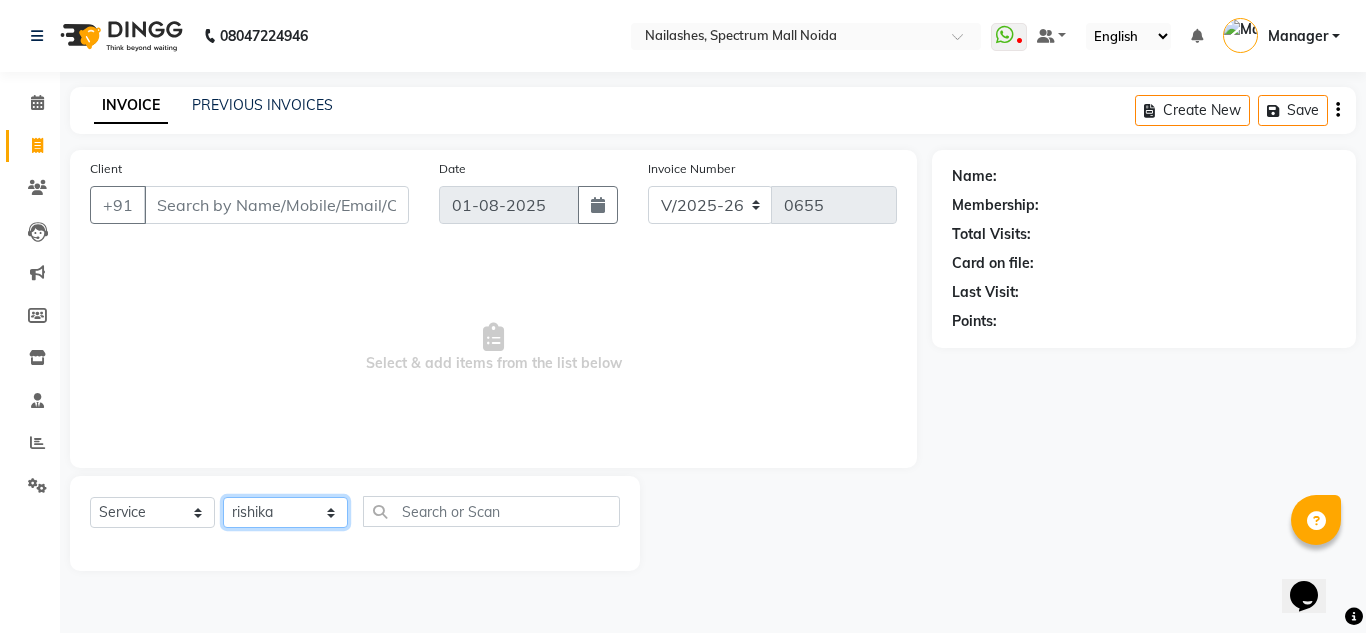 click on "Select Technician [NAME] [NAME] [NAME] Manager [NAME] [NAME] [NAME]" 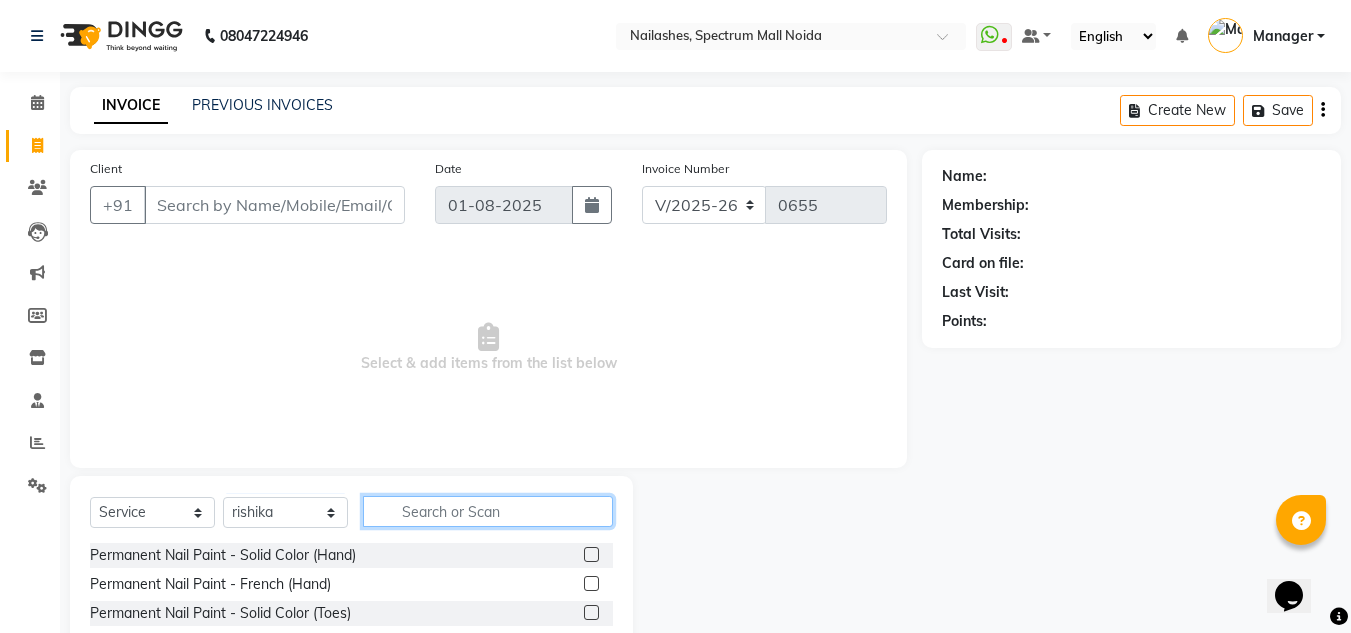 click 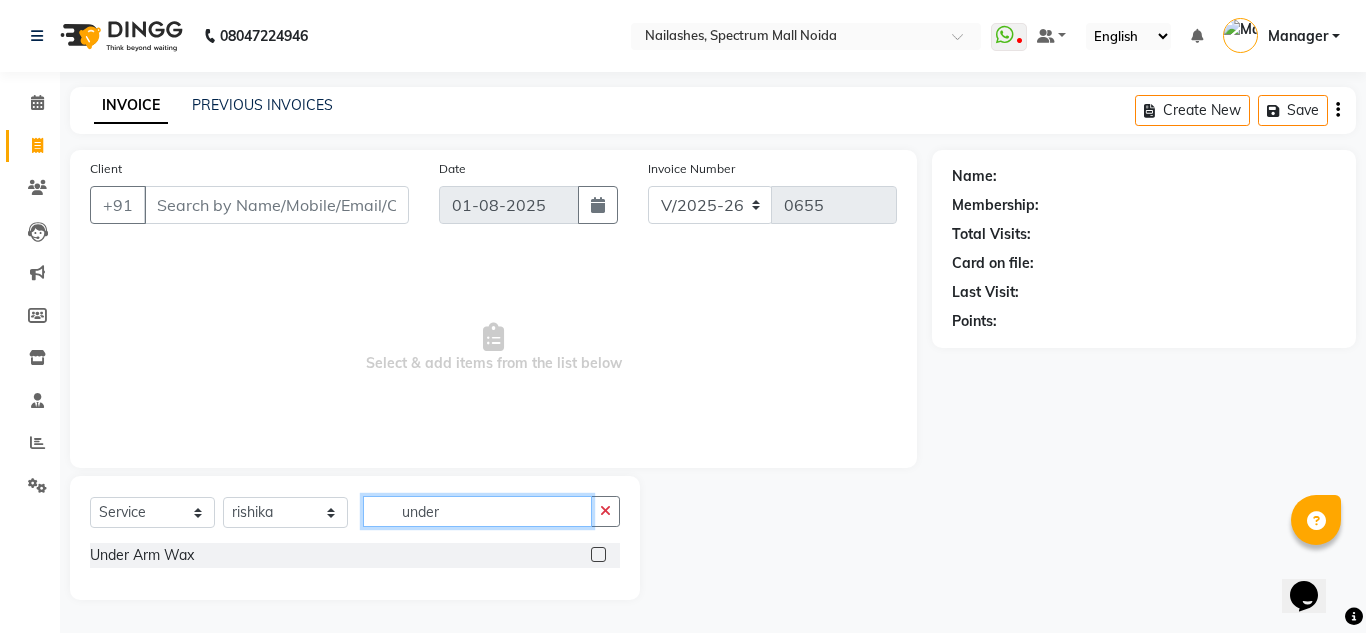 type on "under" 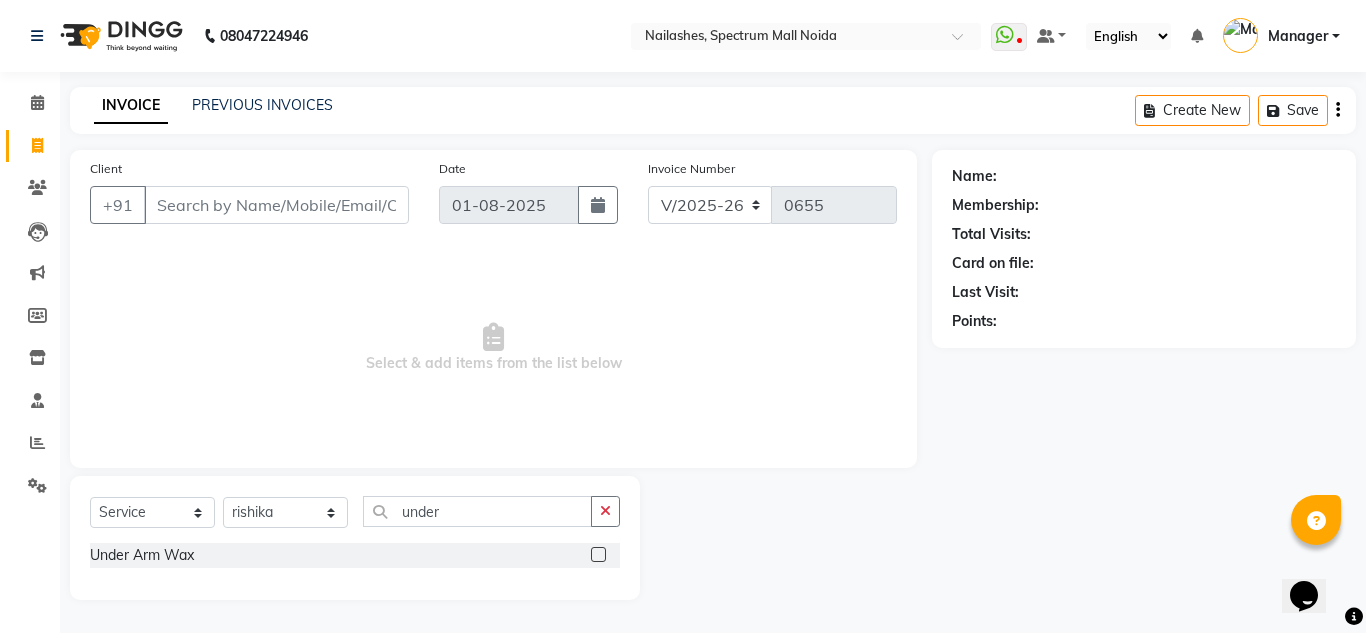 click 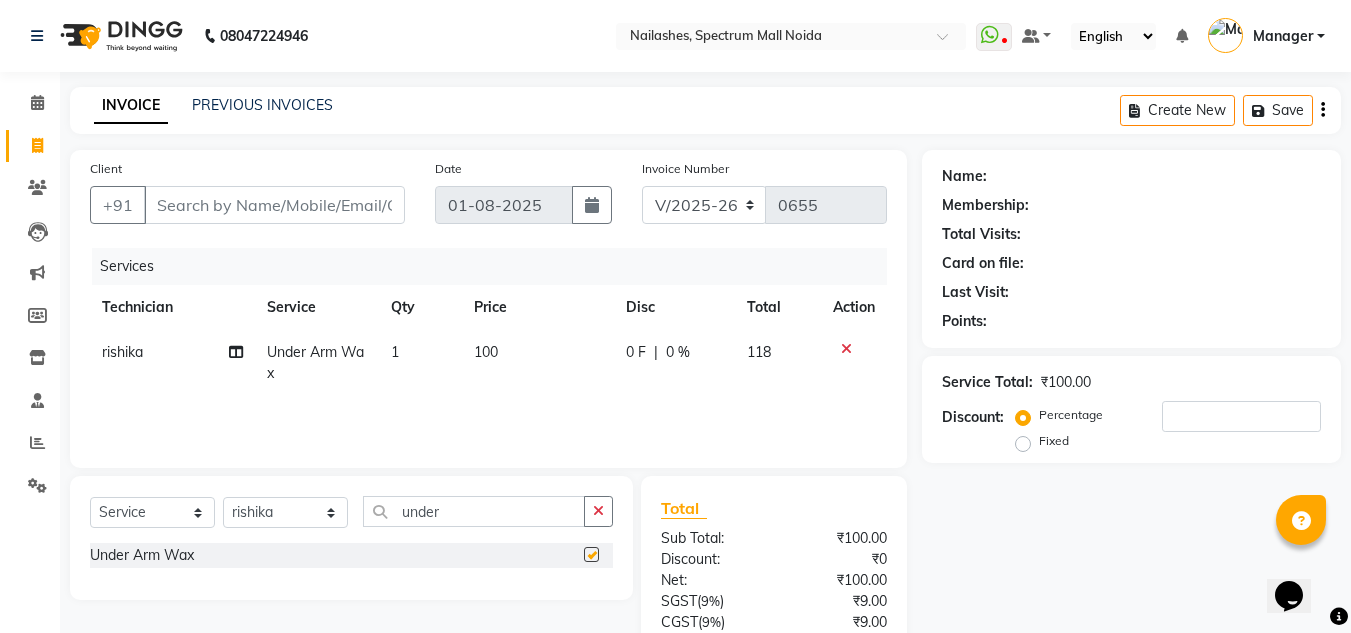 checkbox on "false" 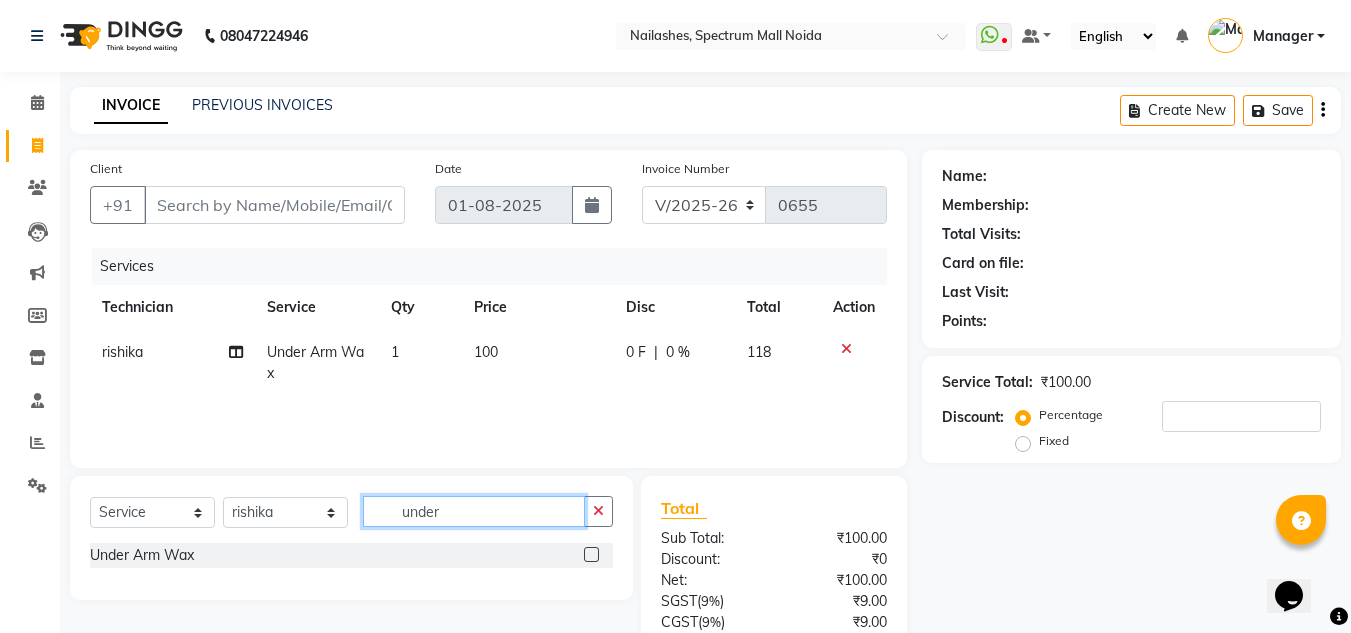 click on "under" 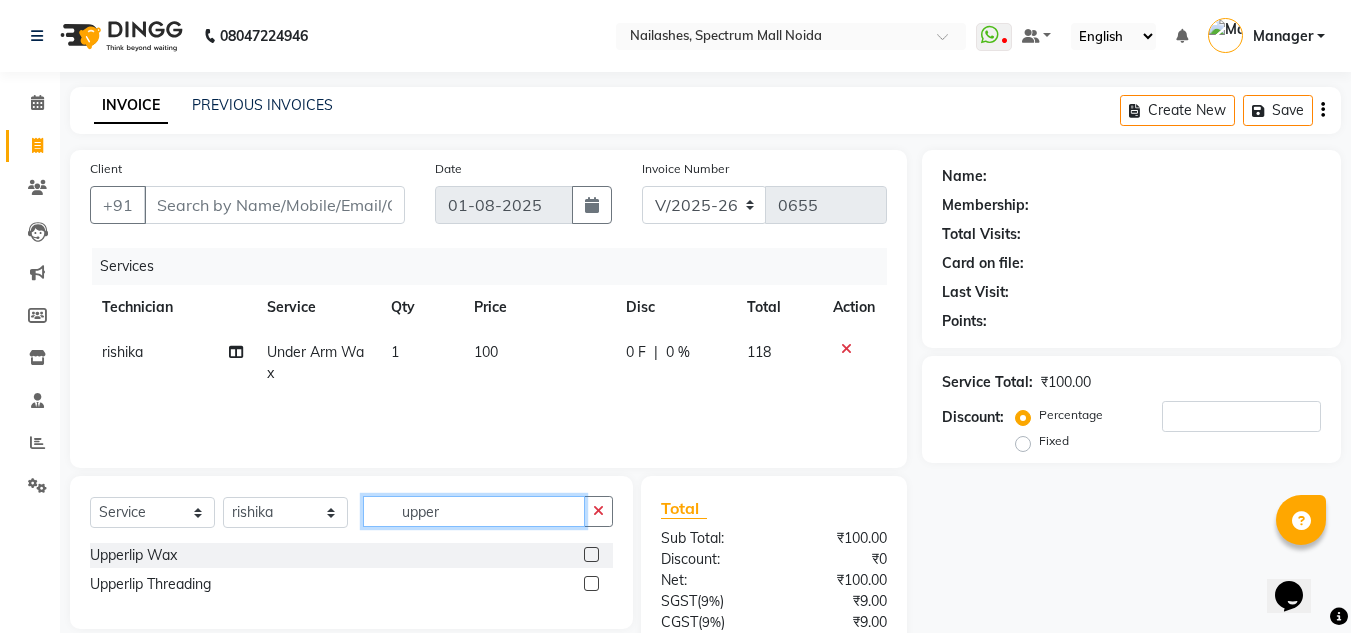 type on "upper" 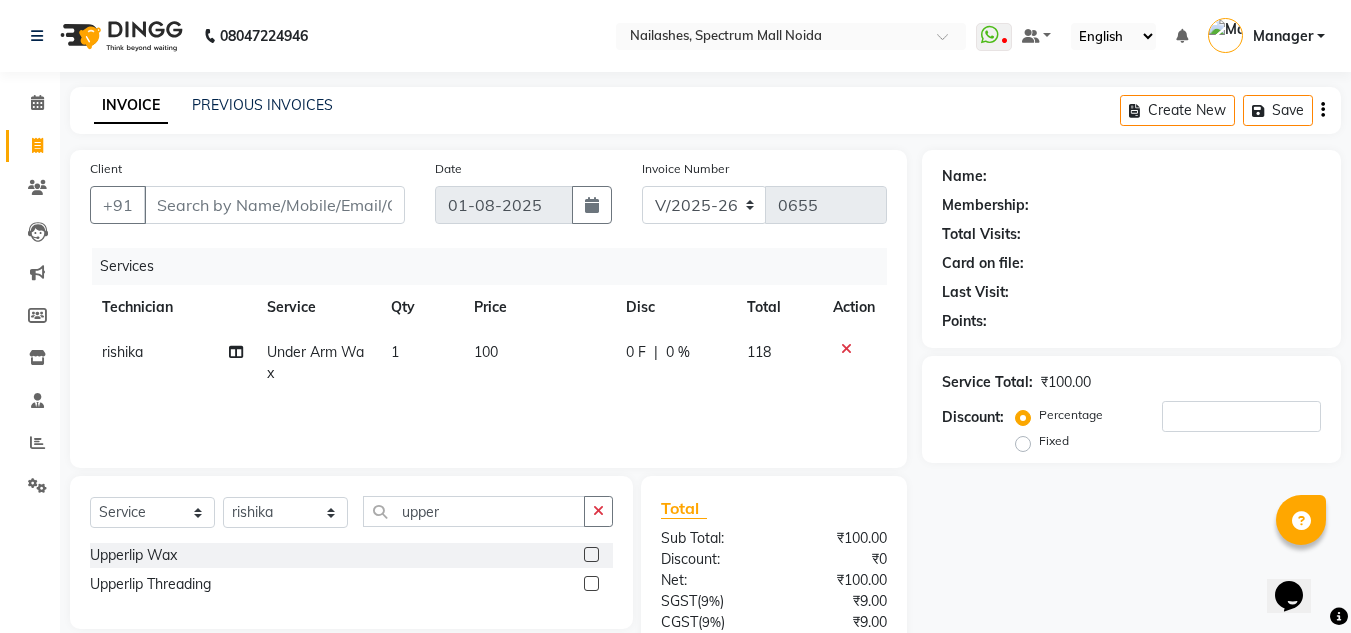 click 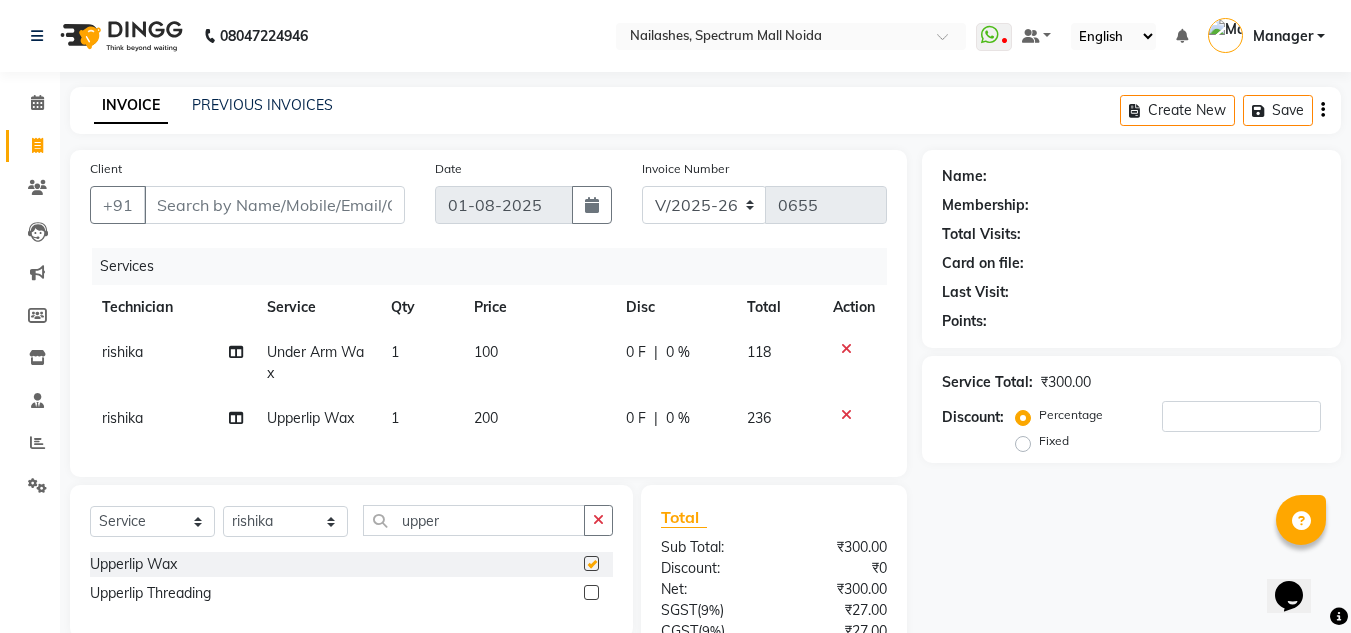 checkbox on "false" 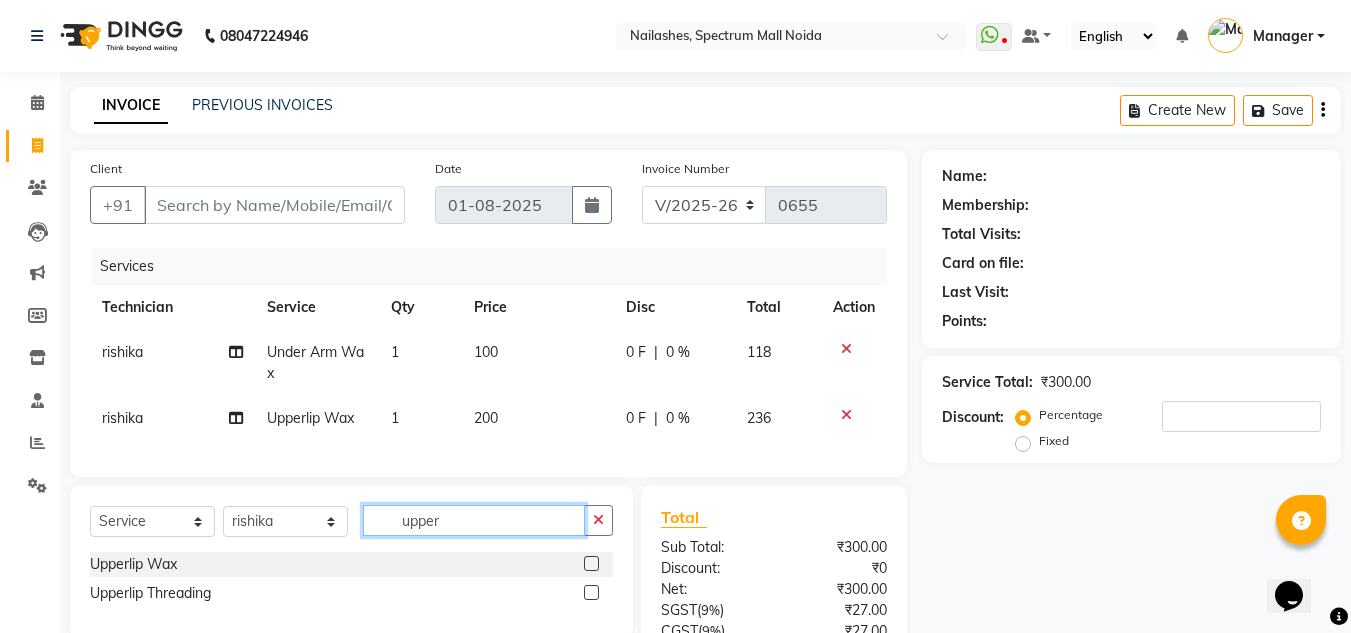 click on "upper" 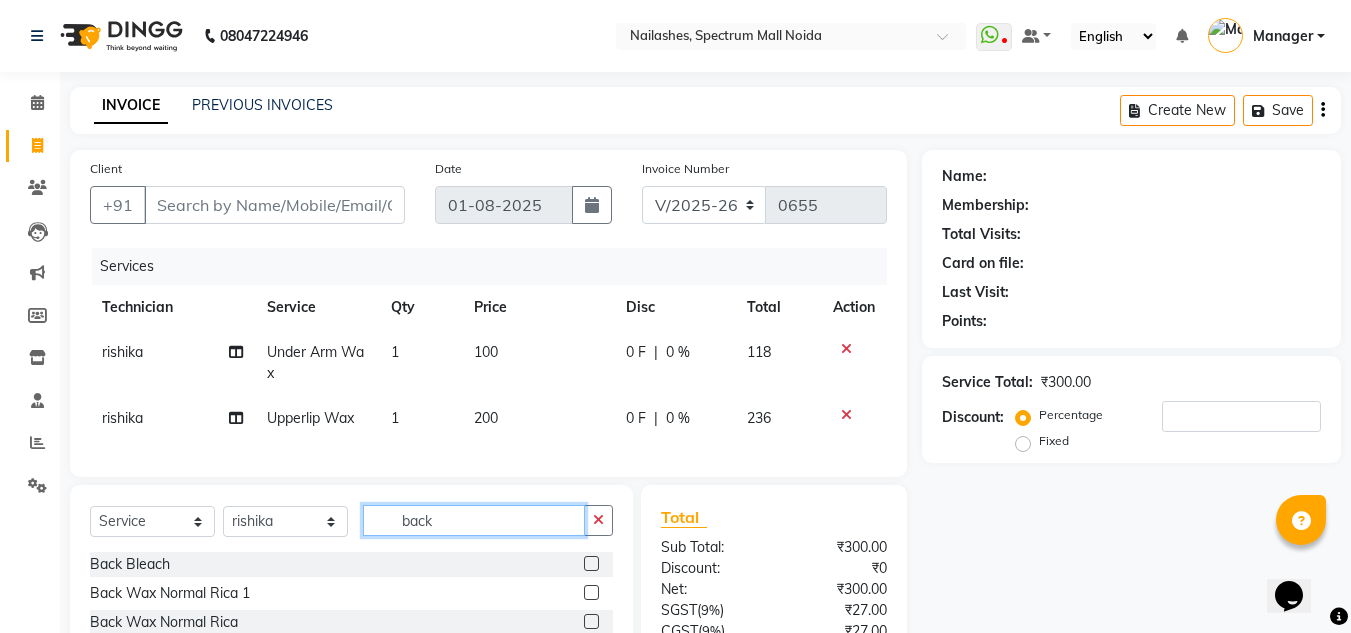 type on "back" 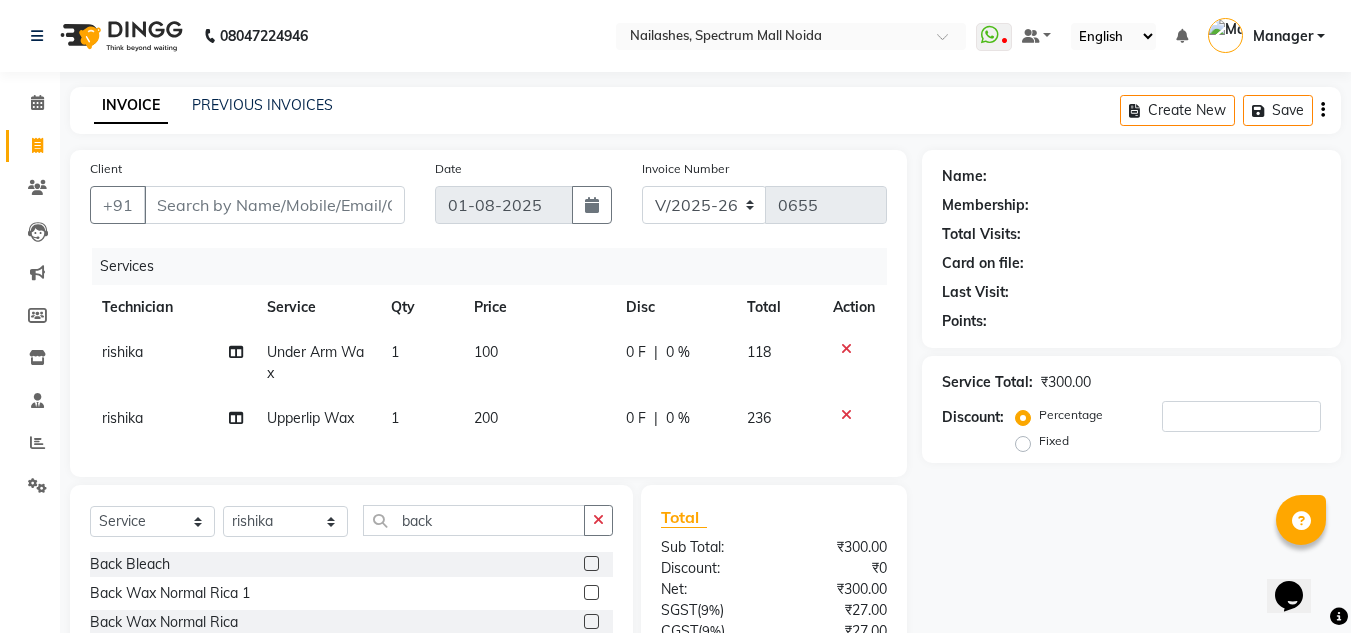 click 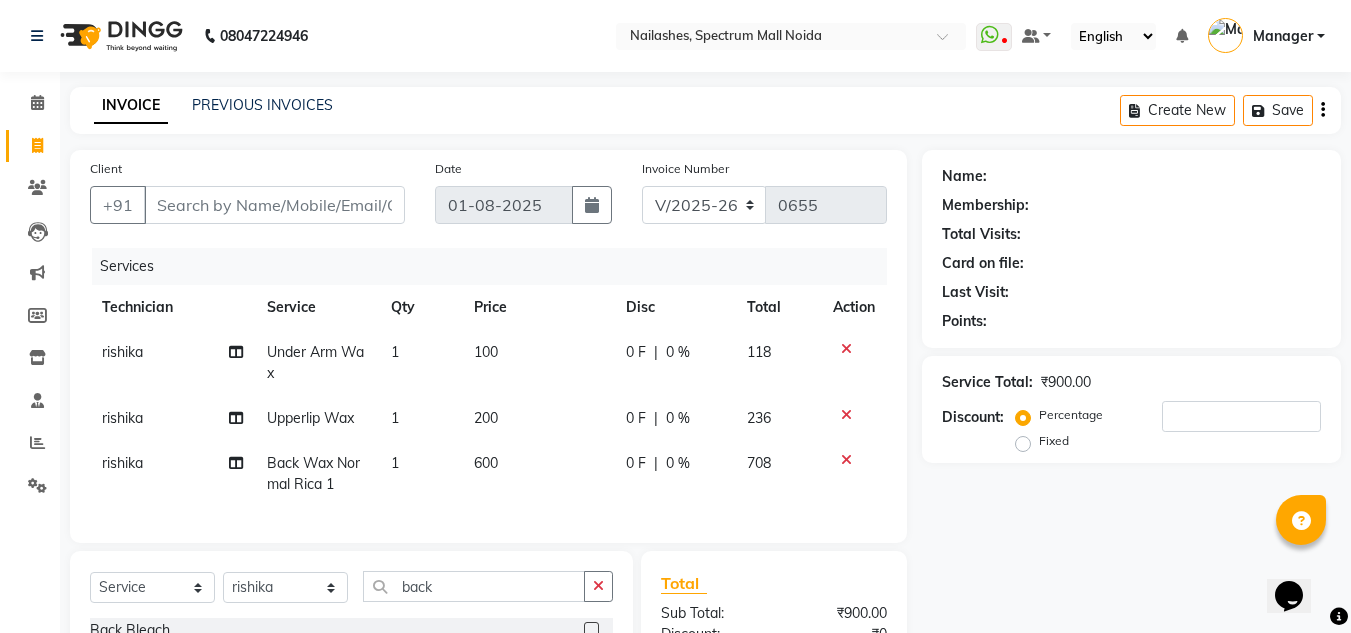 checkbox on "false" 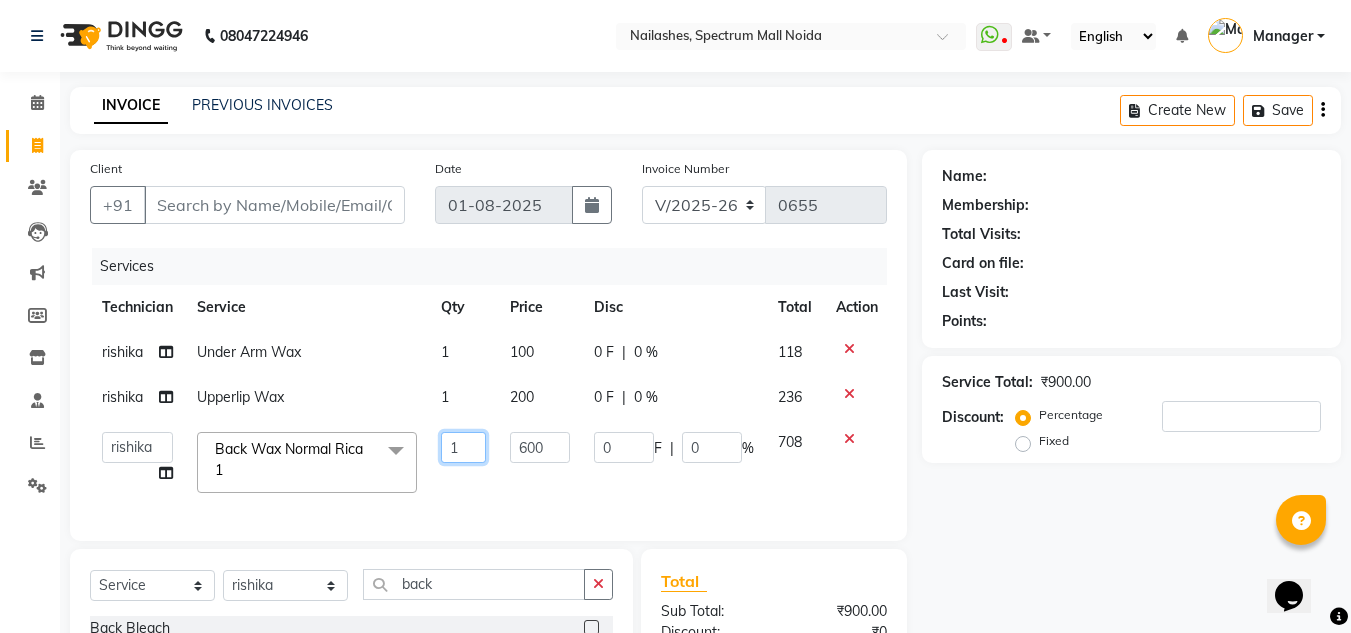 click on "1" 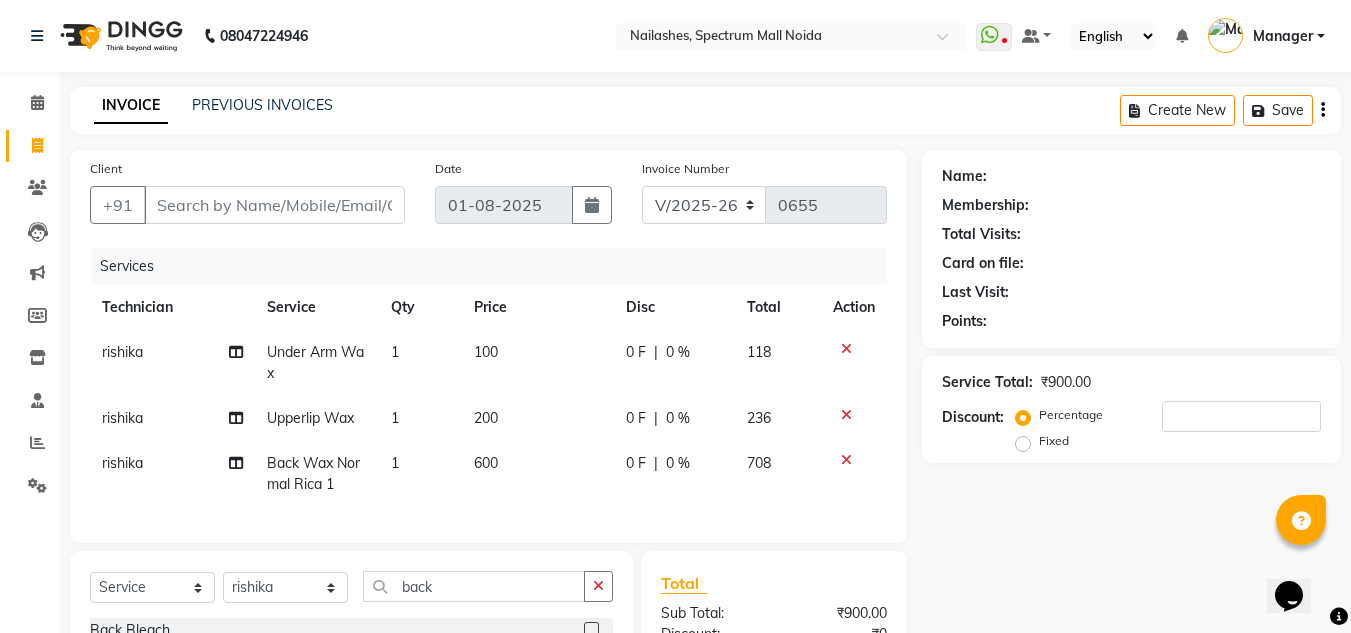 click on "600" 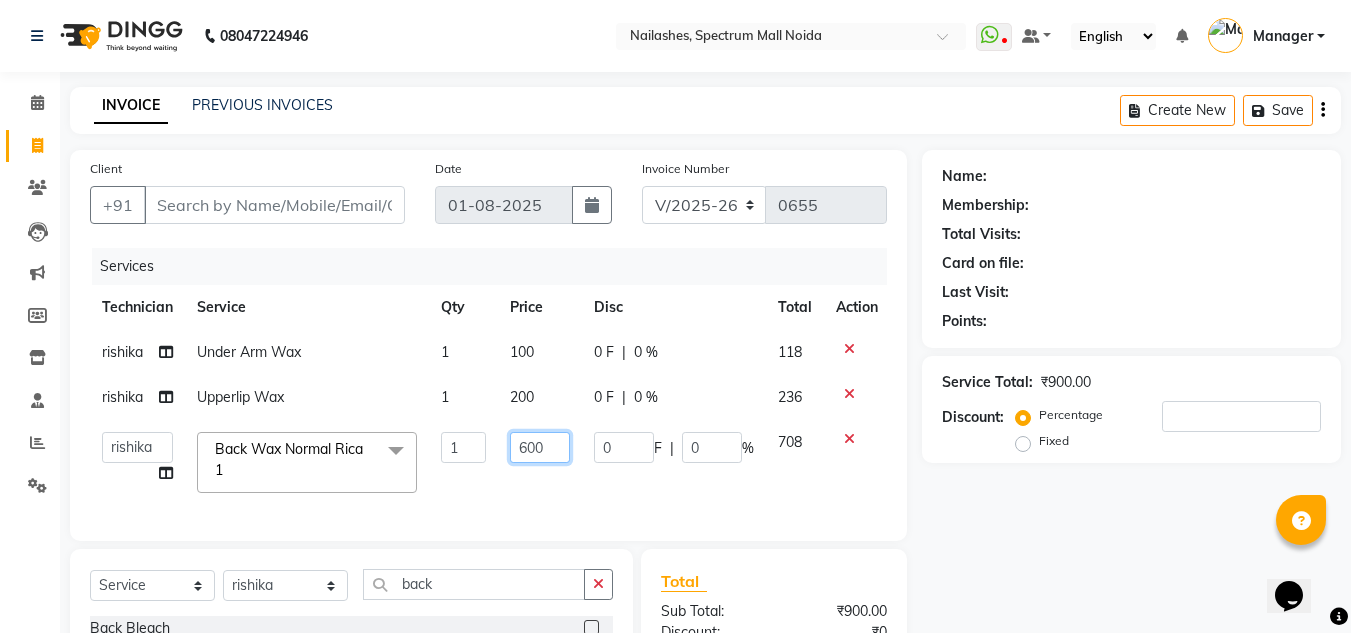 click on "600" 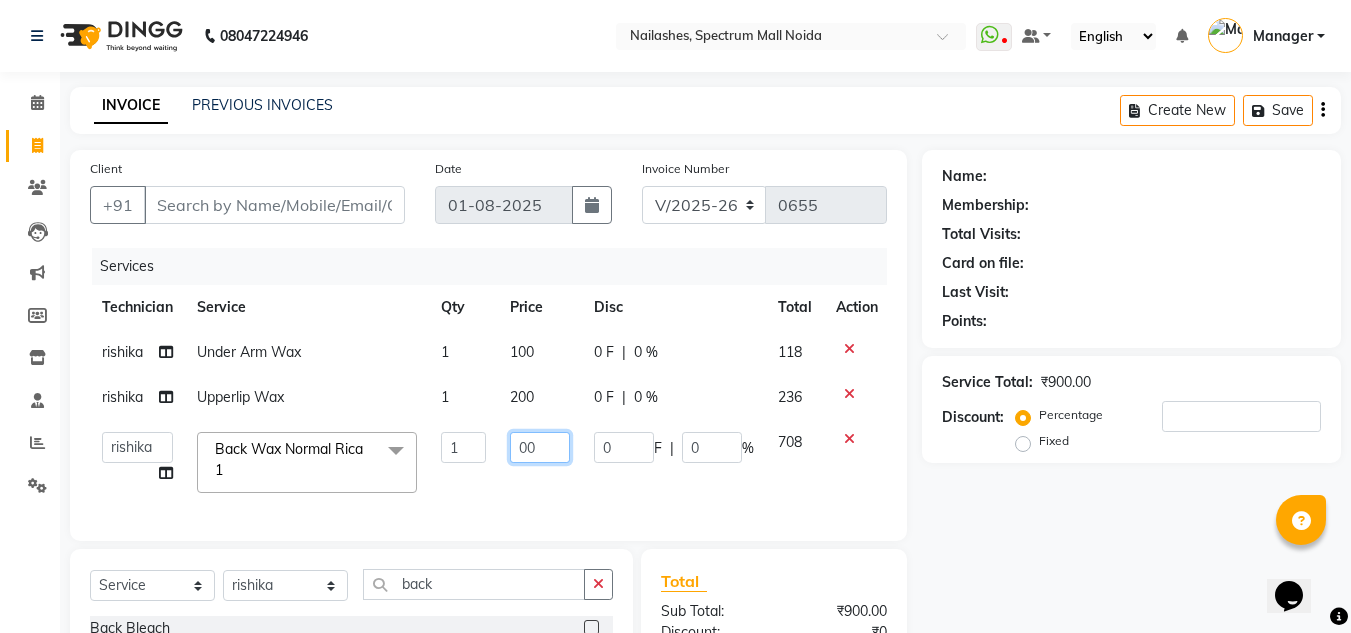type on "800" 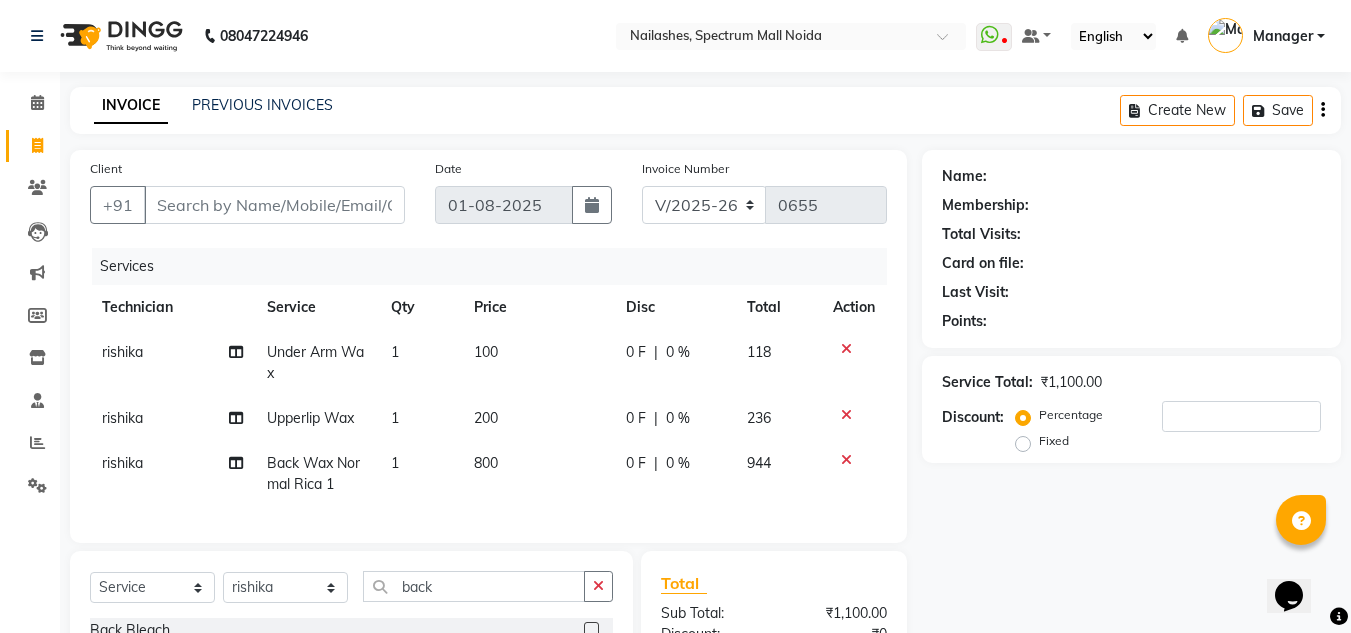 click on "800" 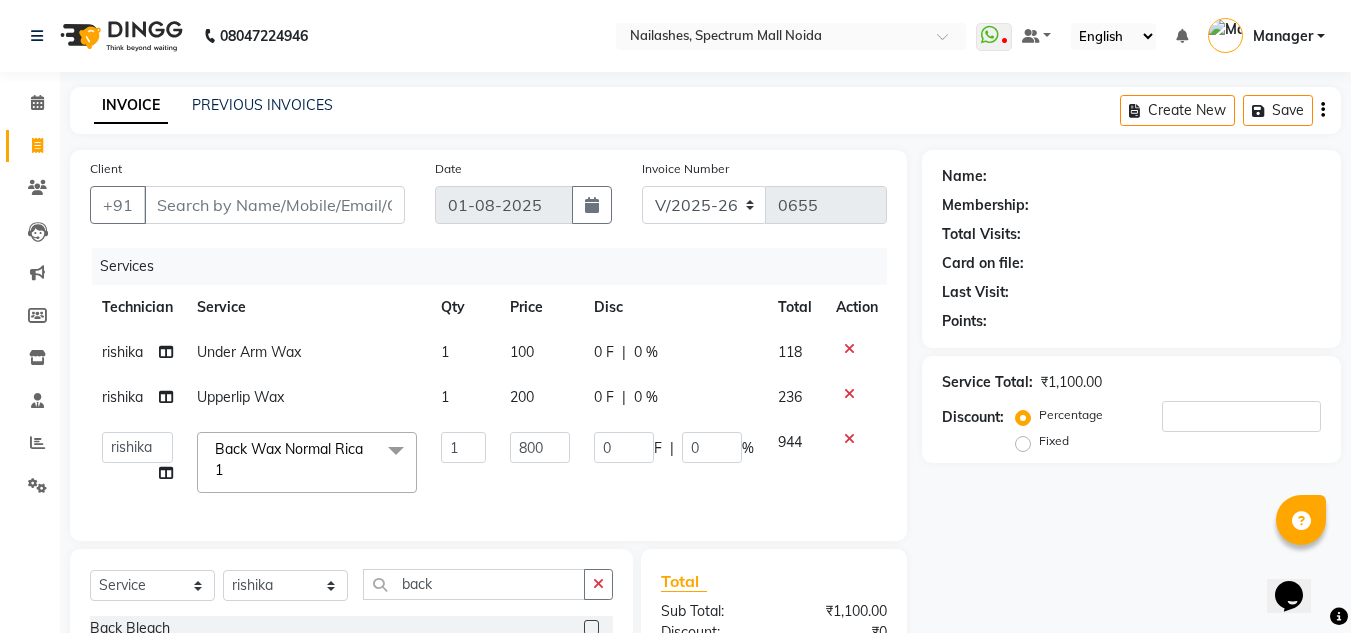 click on "100" 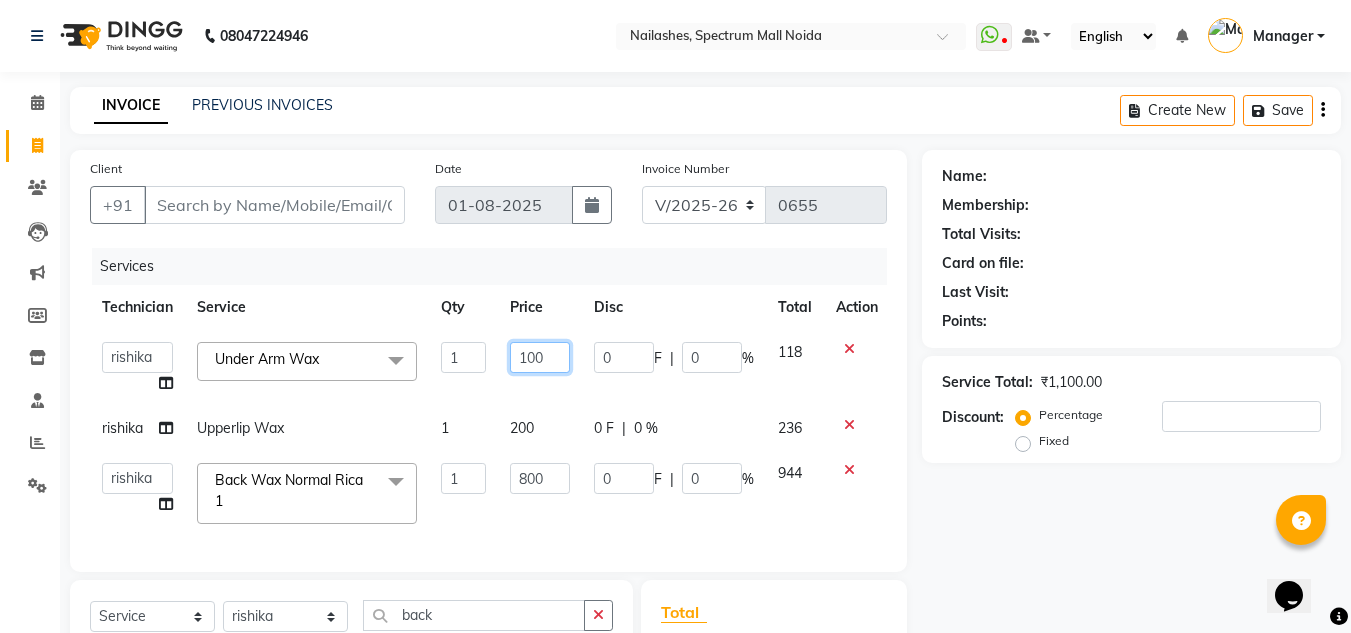 click on "100" 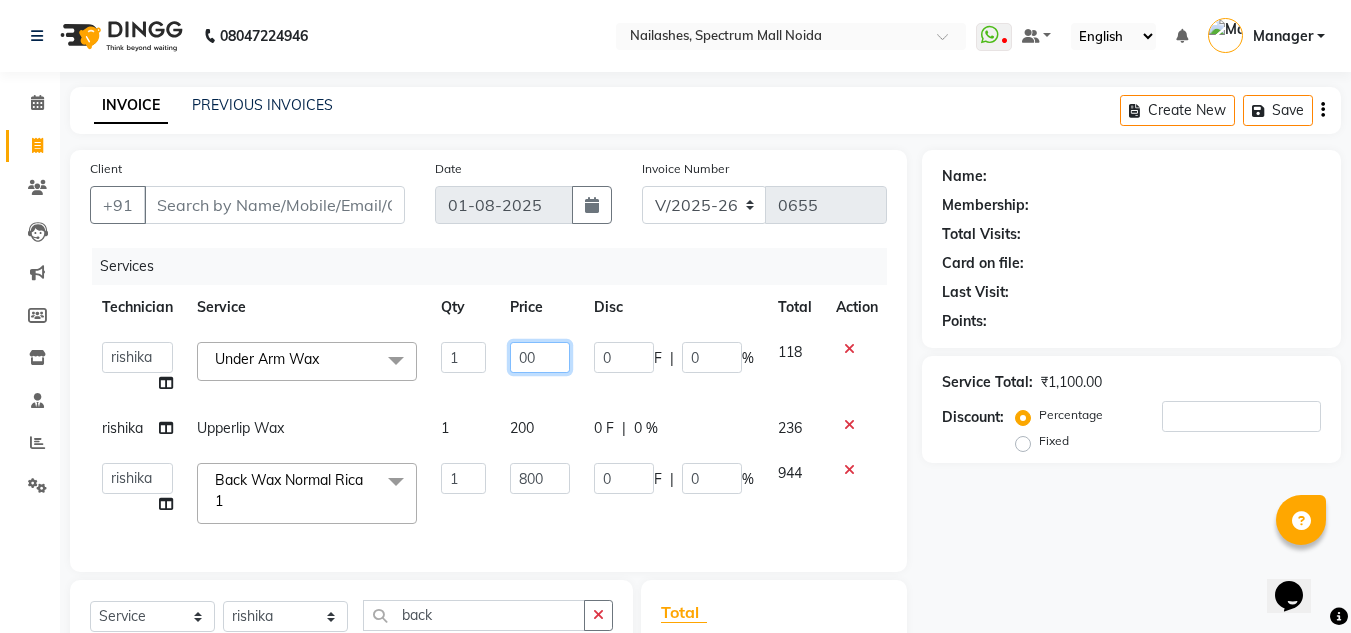 type on "200" 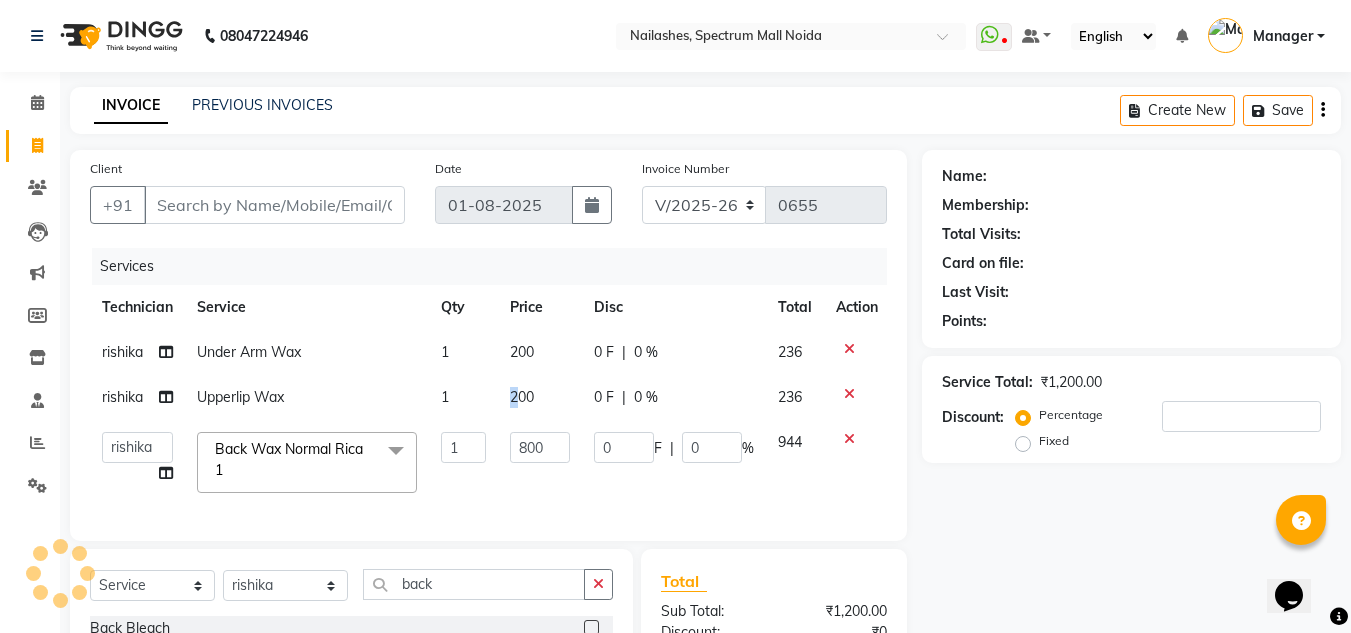 drag, startPoint x: 508, startPoint y: 426, endPoint x: 510, endPoint y: 393, distance: 33.06055 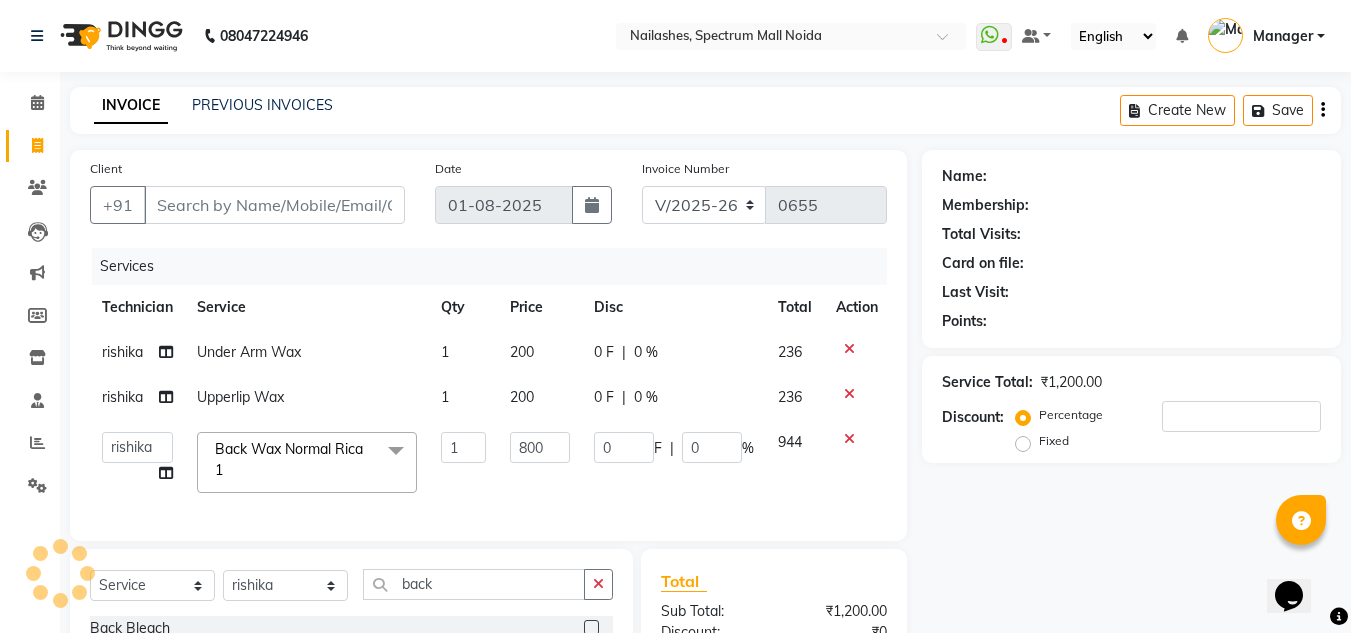 select on "62846" 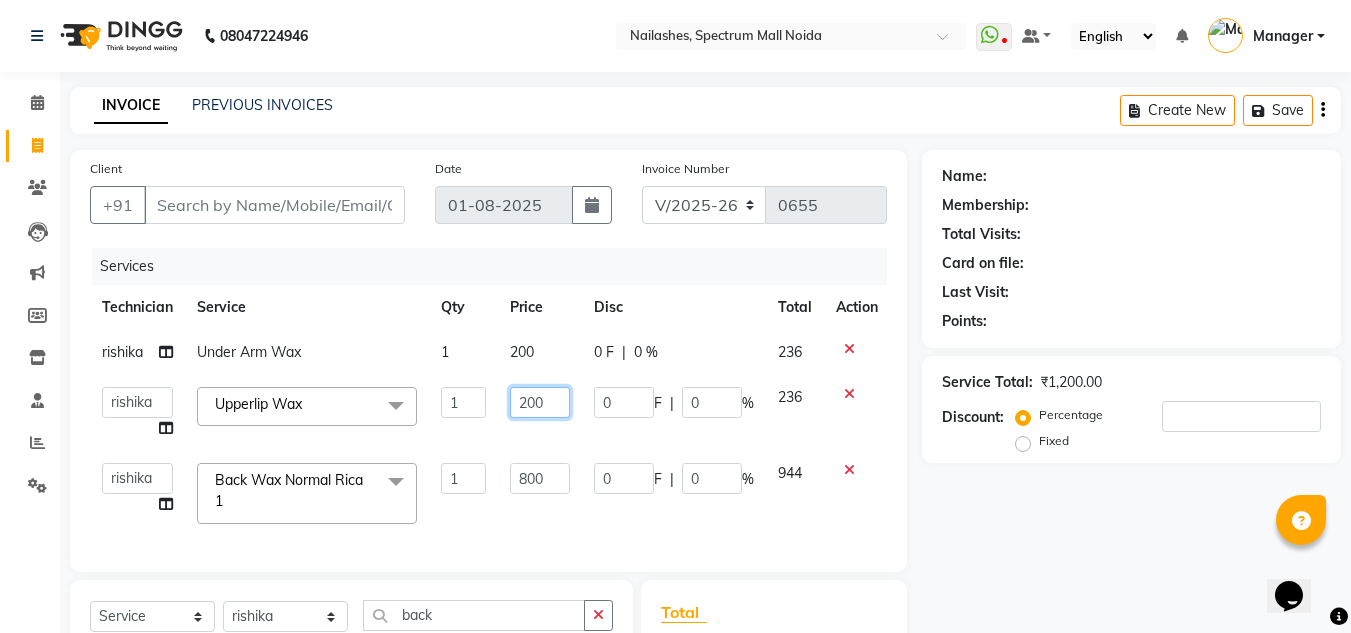 click on "200" 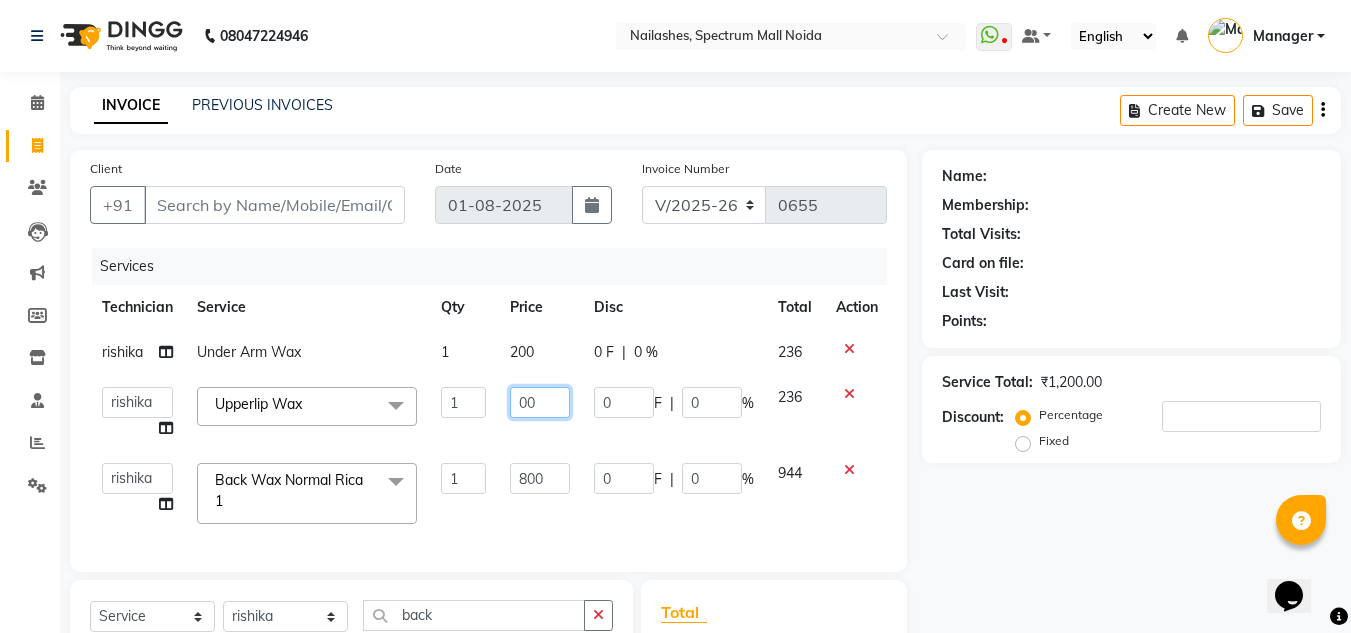 type on "100" 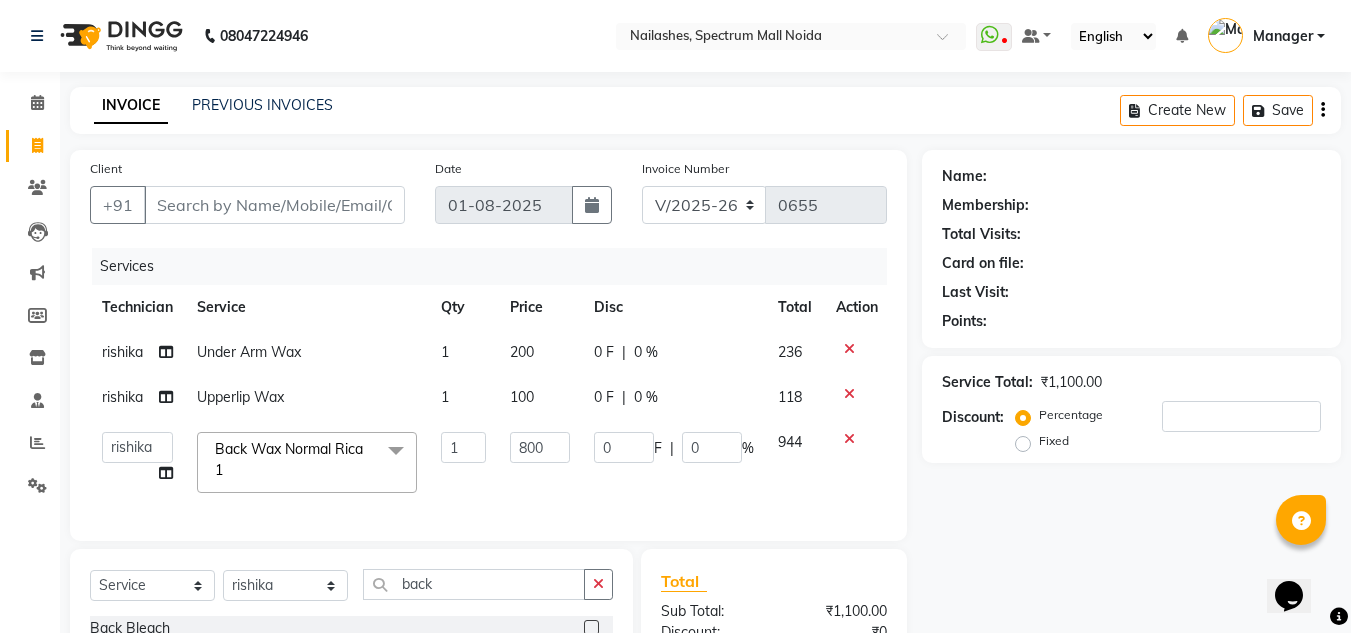 click on "Services Technician Service Qty Price Disc Total Action [NAME] Under Arm Wax 1 200 0 F | 0 % 236 [NAME] Upperlip Wax 1 100 0 F | 0 % 118  [NAME]   [NAME]   [NAME]   Manager   [NAME]   [NAME]   [NAME]  Back Wax Normal Rica 1  x Permanent Nail Paint - Solid Color (Hand) Permanent Nail Paint - French (Hand) Permanent Nail Paint - Solid Color (Toes) Permanent Nail Paint - French (Toes) Restoration - Gel (Hand) Restoration - Tip Replacement (Hand) Restoration - Touch -up (Hand) Restoration - Gel Color Changes (Hand) Restoration - Removal of Extension (Hand) Restoration - Removal of Nail Paint (Hand) Restoration - Gel (Toes) Restoration - Tip Replacement (Toes) Restoration - Touch -up (Toes) Restoration - Gel Color Changes (Toes) Restoration - Removal of Extension (Toes) Restoration - Removal of Nail Paint (Toes) Pedicure - Classic Pedicure - Deluxe Pedicure - Premium Pedicure - Platinum Manicure  - Classic Manicure  - Deluxe Manicure  - Premium Eyelash Refil - Classic Eyelash Refil - Hybrid O3+Facial 1 0" 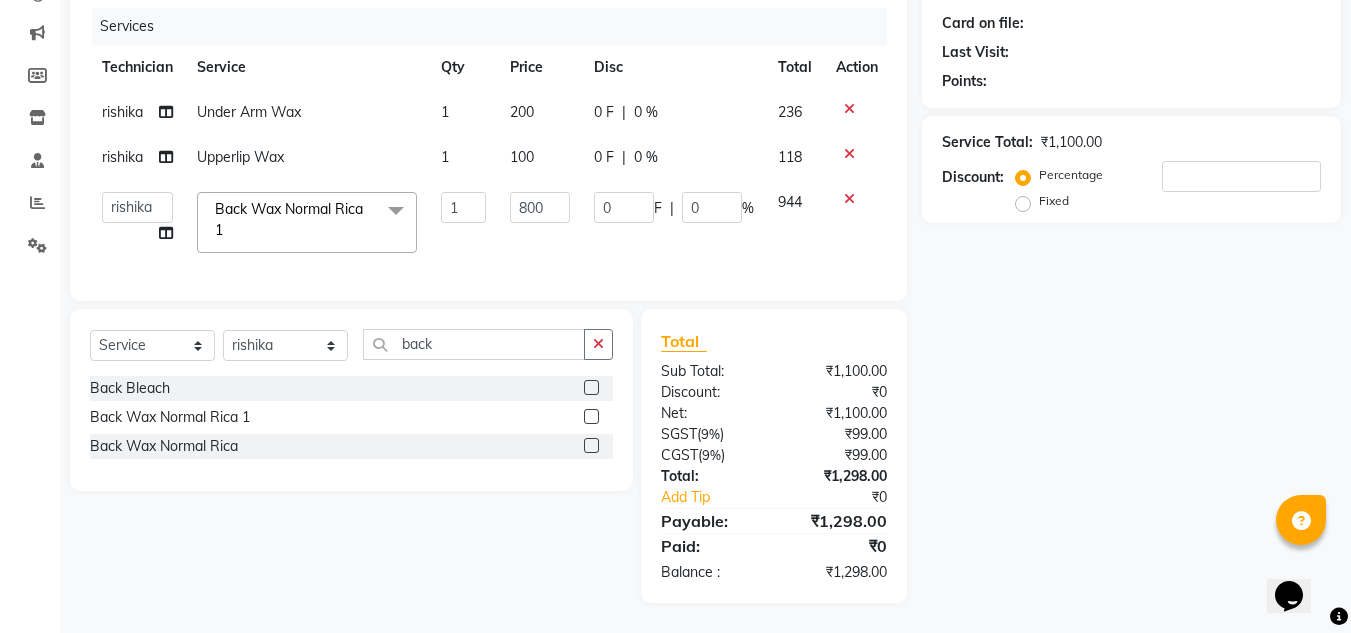 scroll, scrollTop: 0, scrollLeft: 0, axis: both 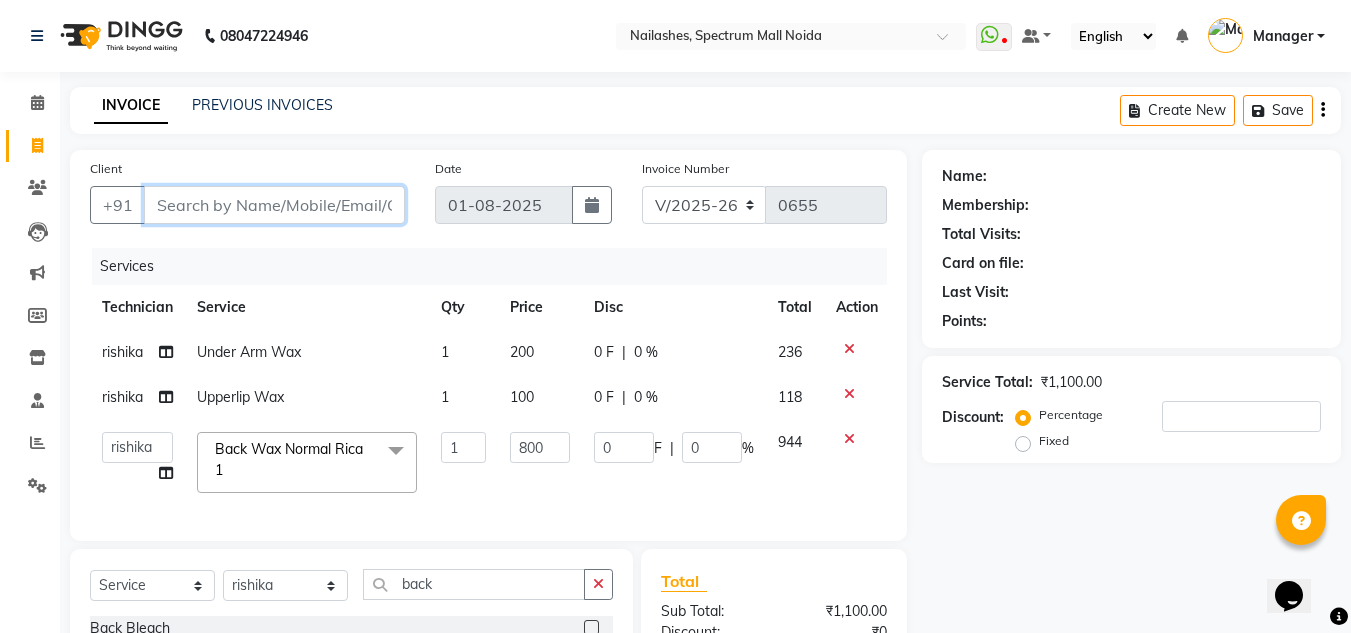 click on "Client" at bounding box center (274, 205) 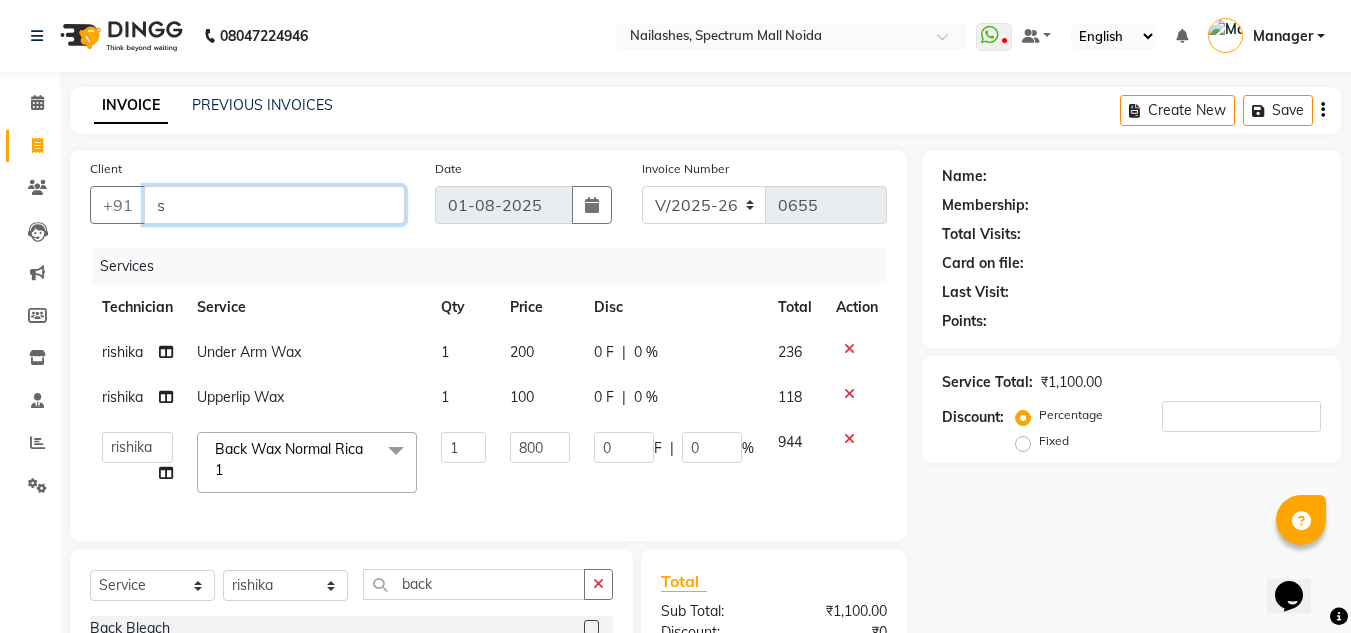 type on "0" 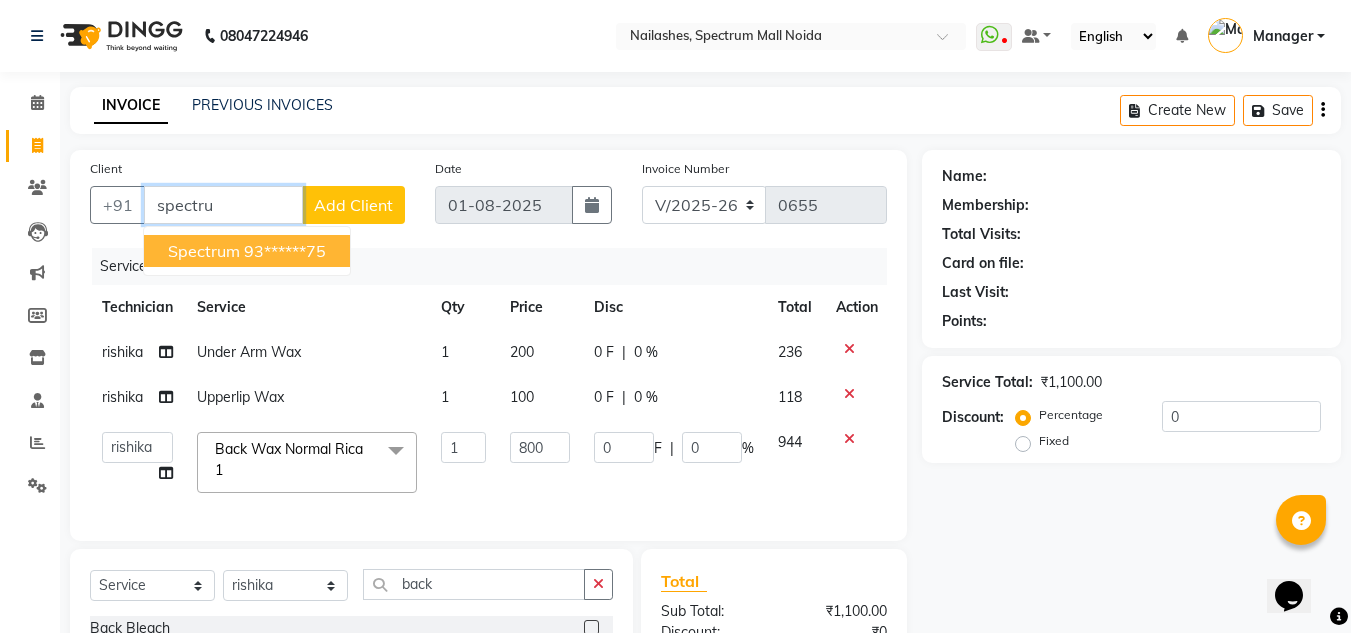 click on "spectrum" at bounding box center (204, 251) 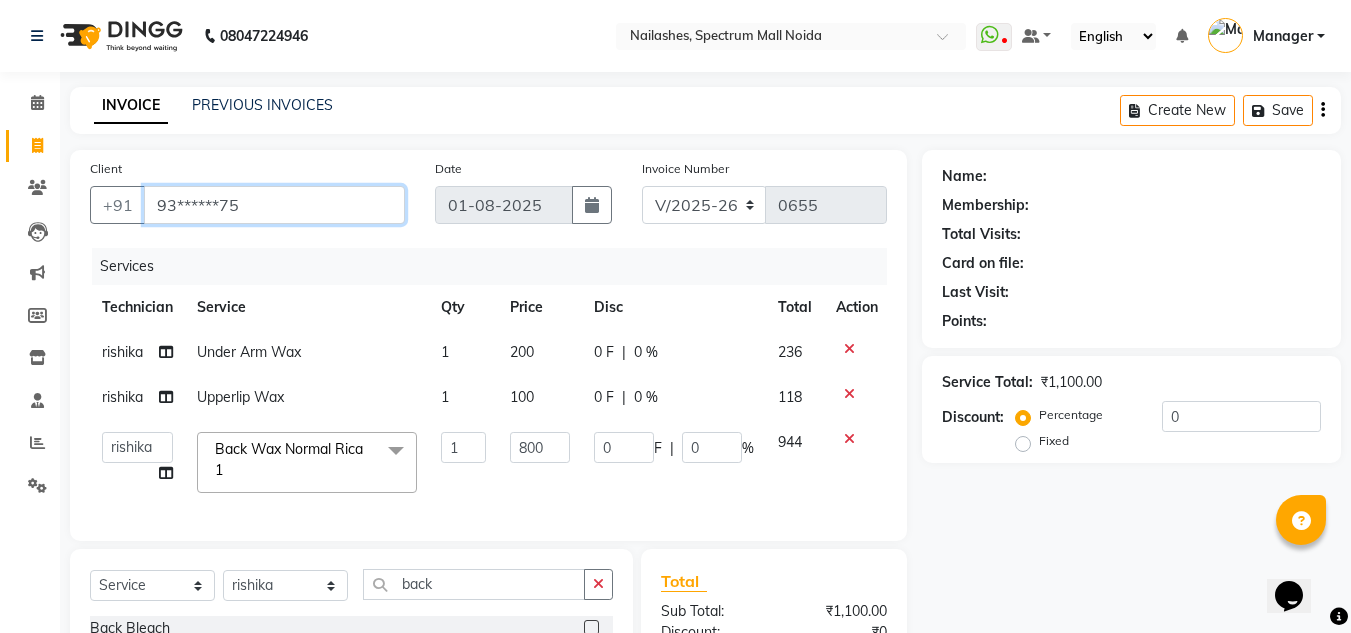 type on "93******75" 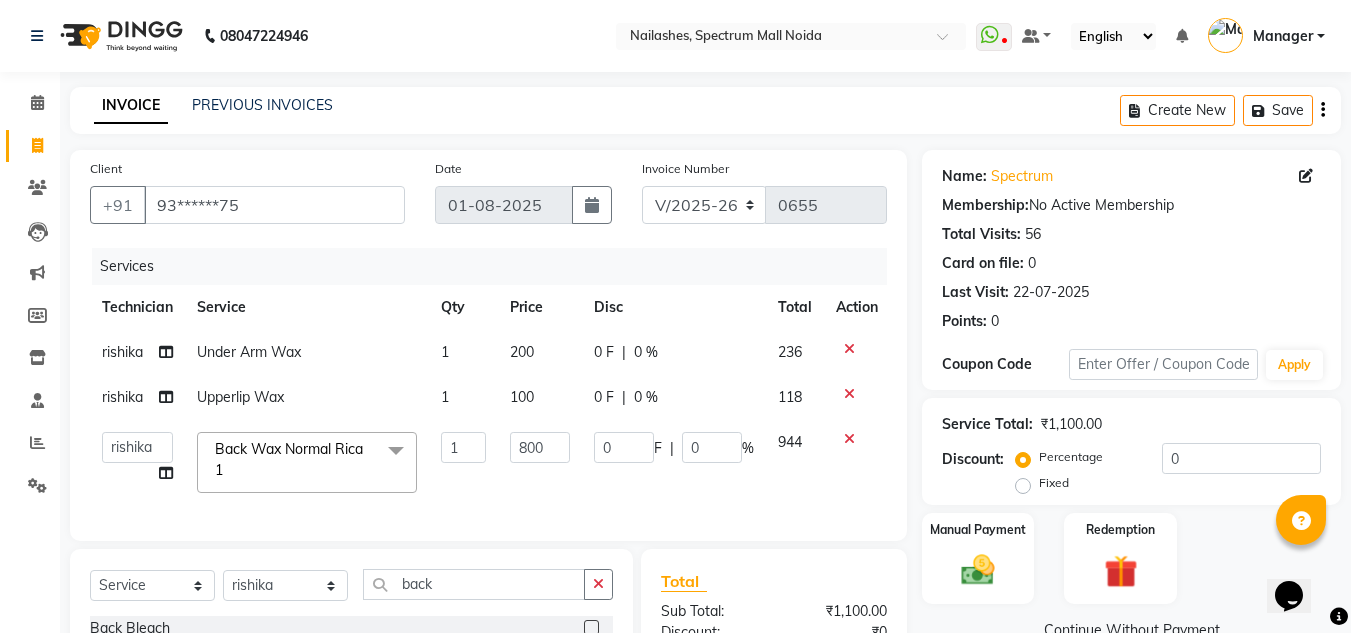 scroll, scrollTop: 0, scrollLeft: 0, axis: both 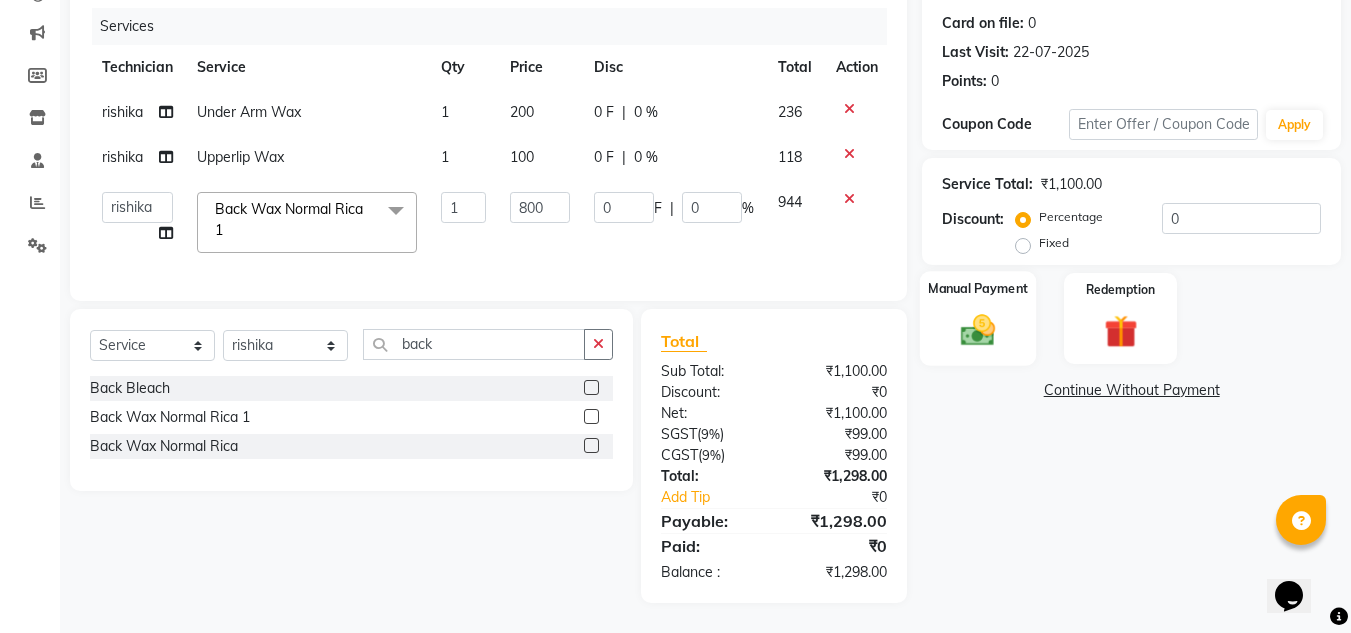 click 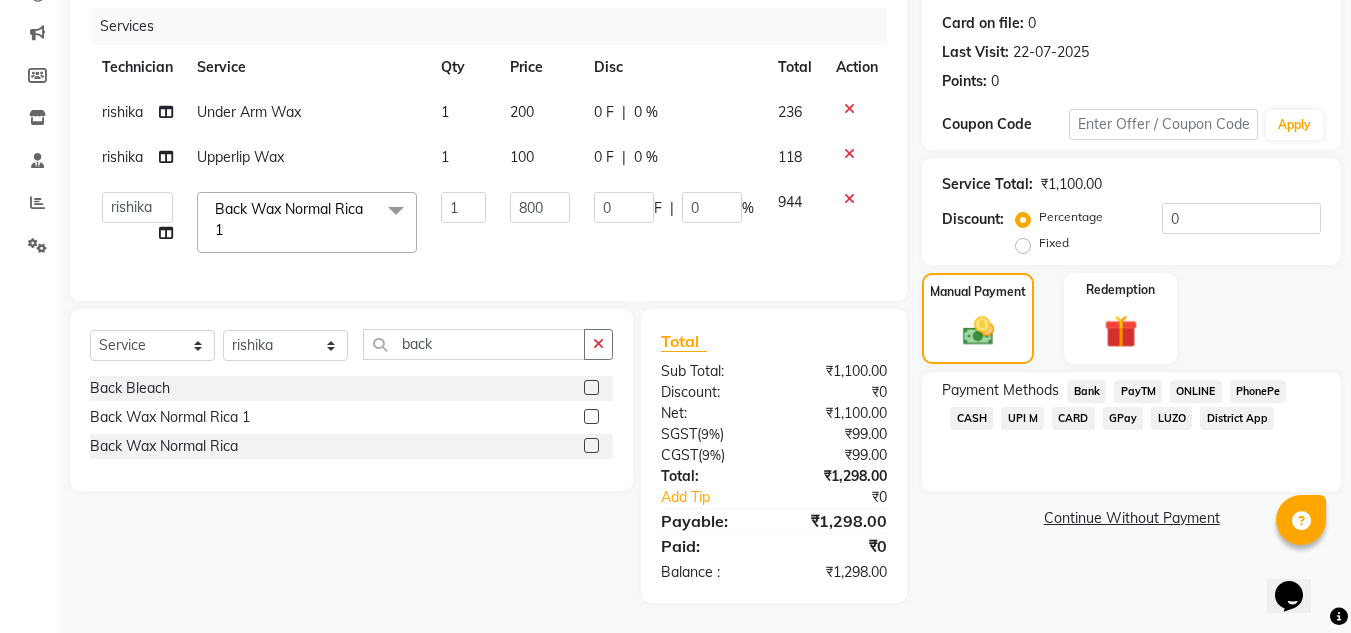 click on "ONLINE" 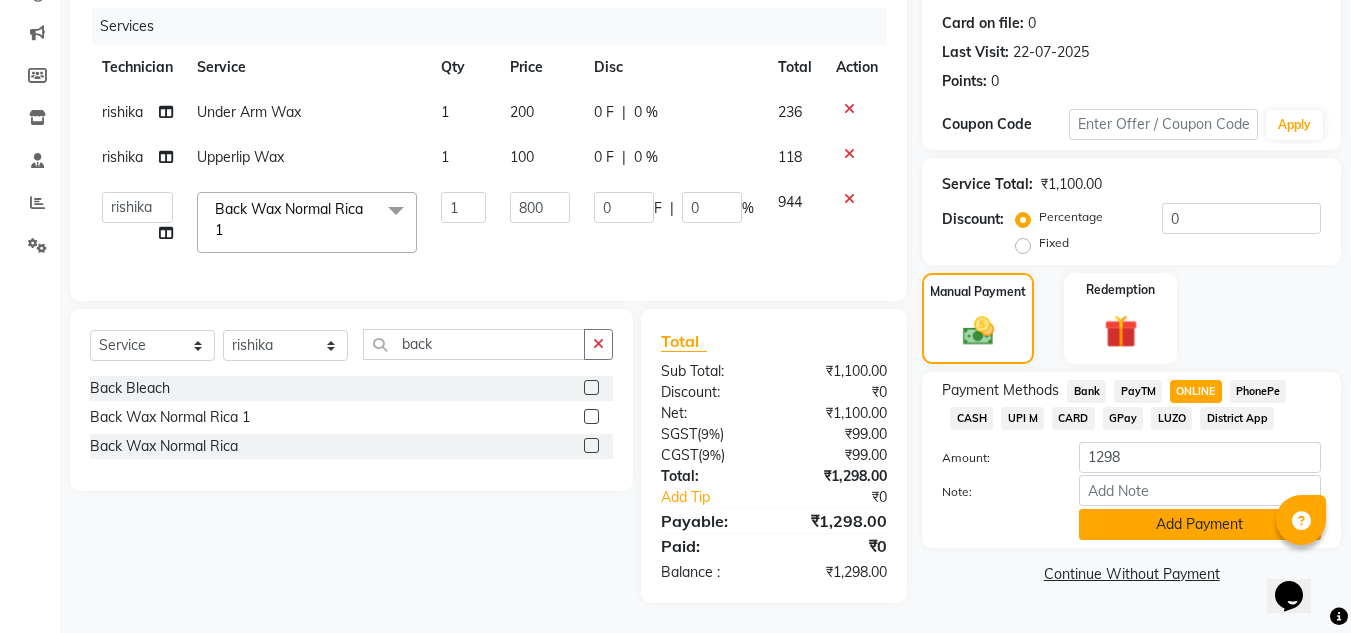 click on "Add Payment" 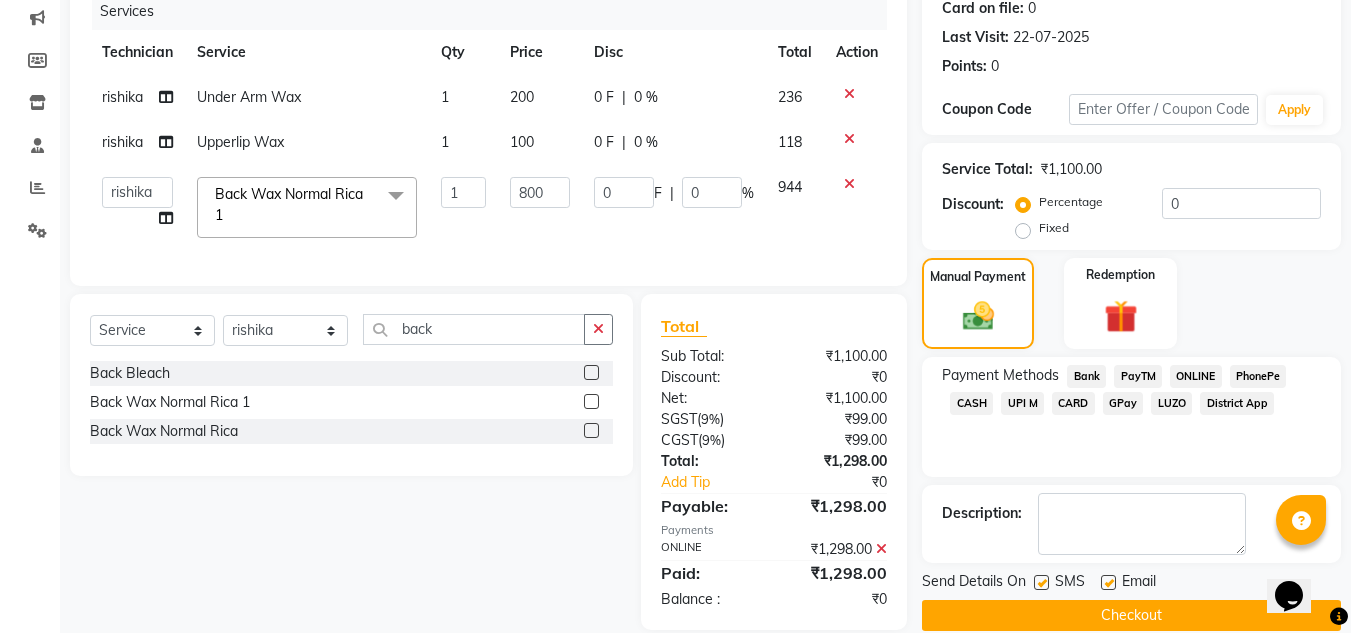 scroll, scrollTop: 297, scrollLeft: 0, axis: vertical 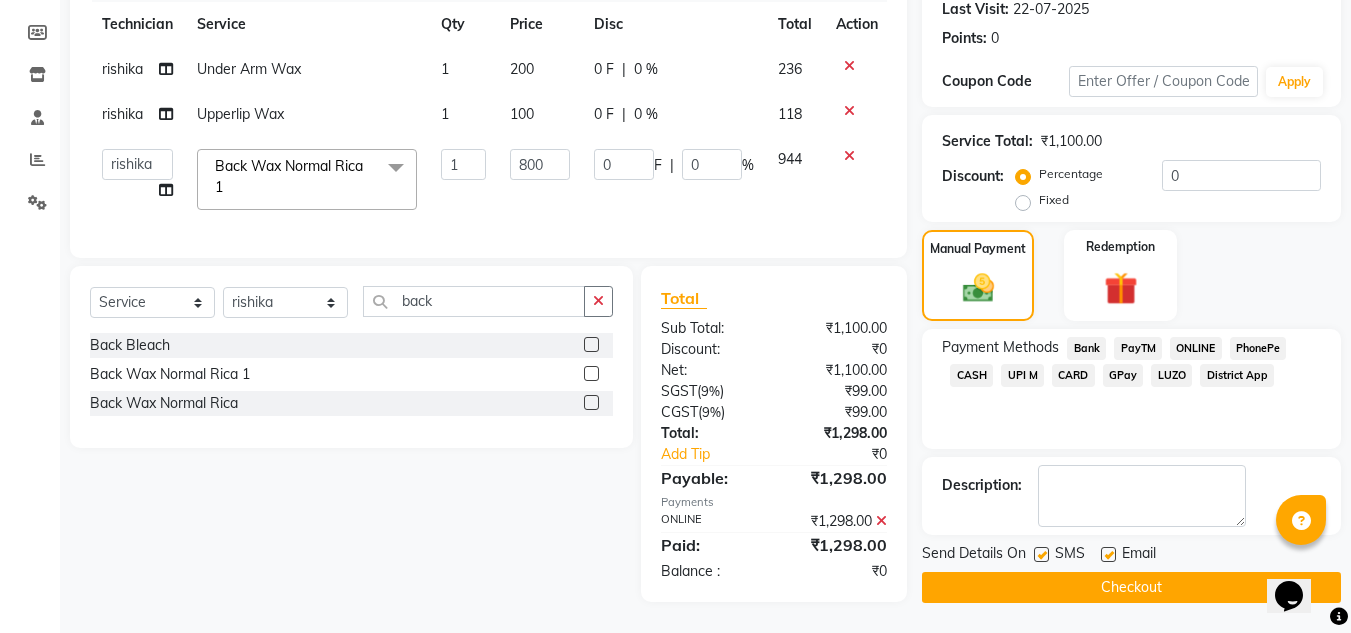 click on "Checkout" 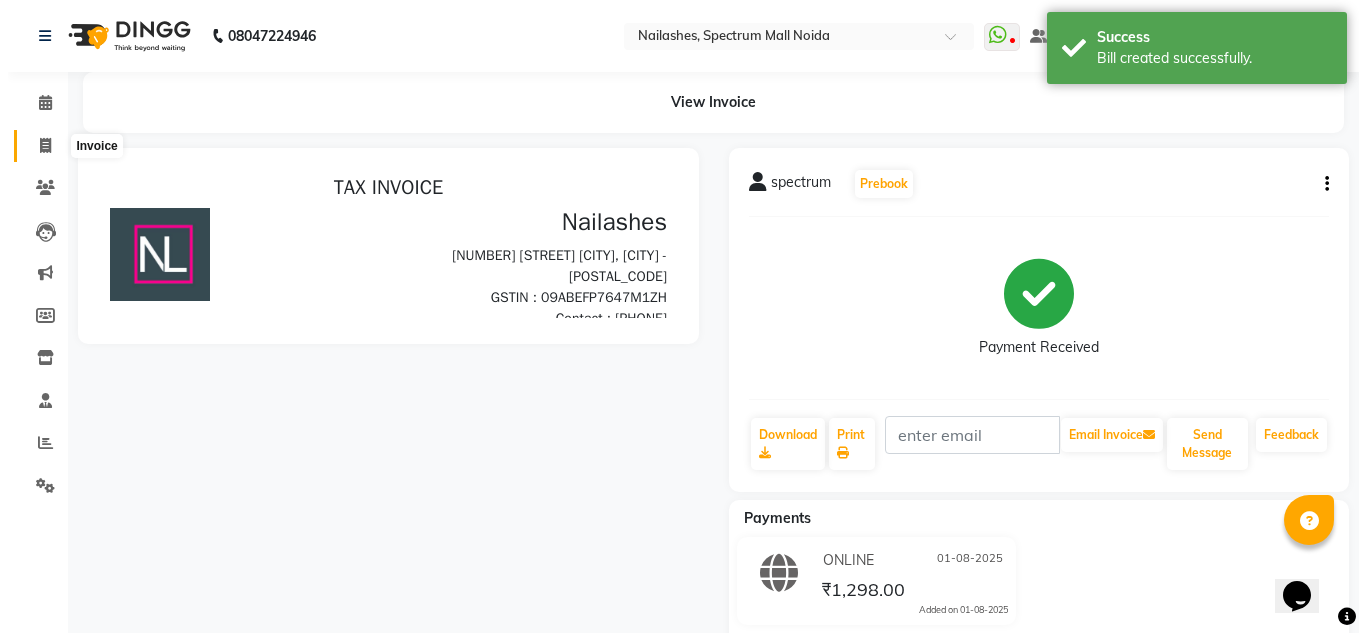 scroll, scrollTop: 0, scrollLeft: 0, axis: both 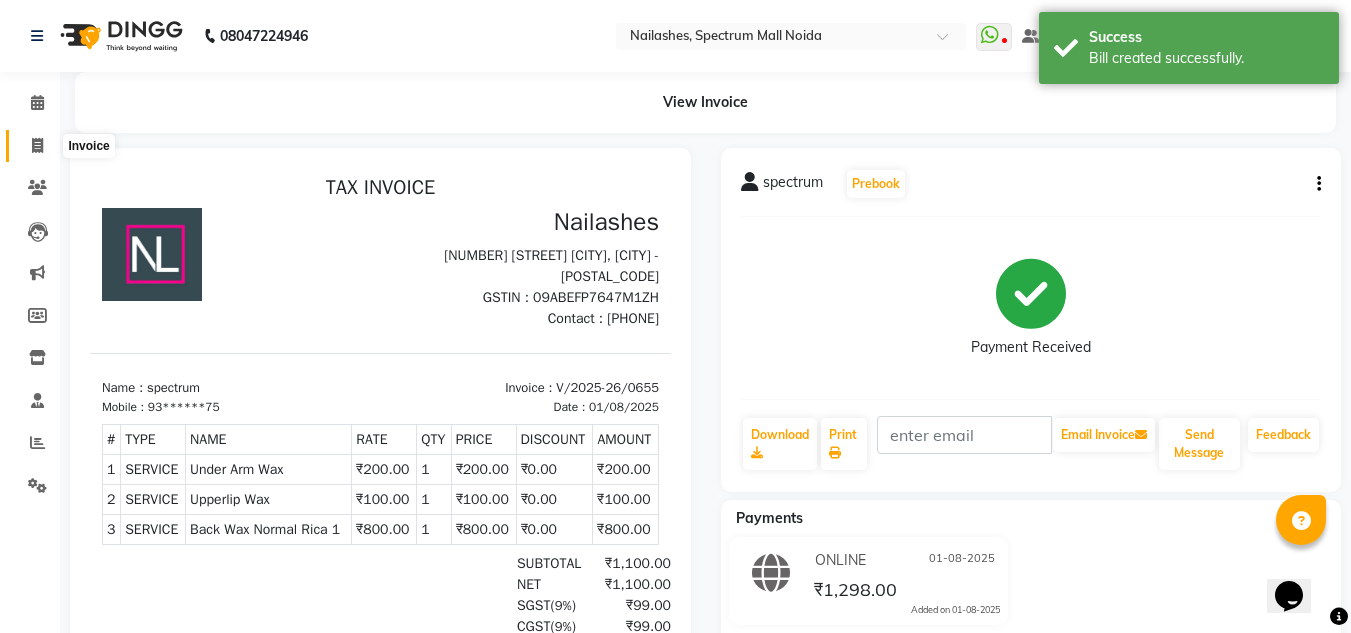 click 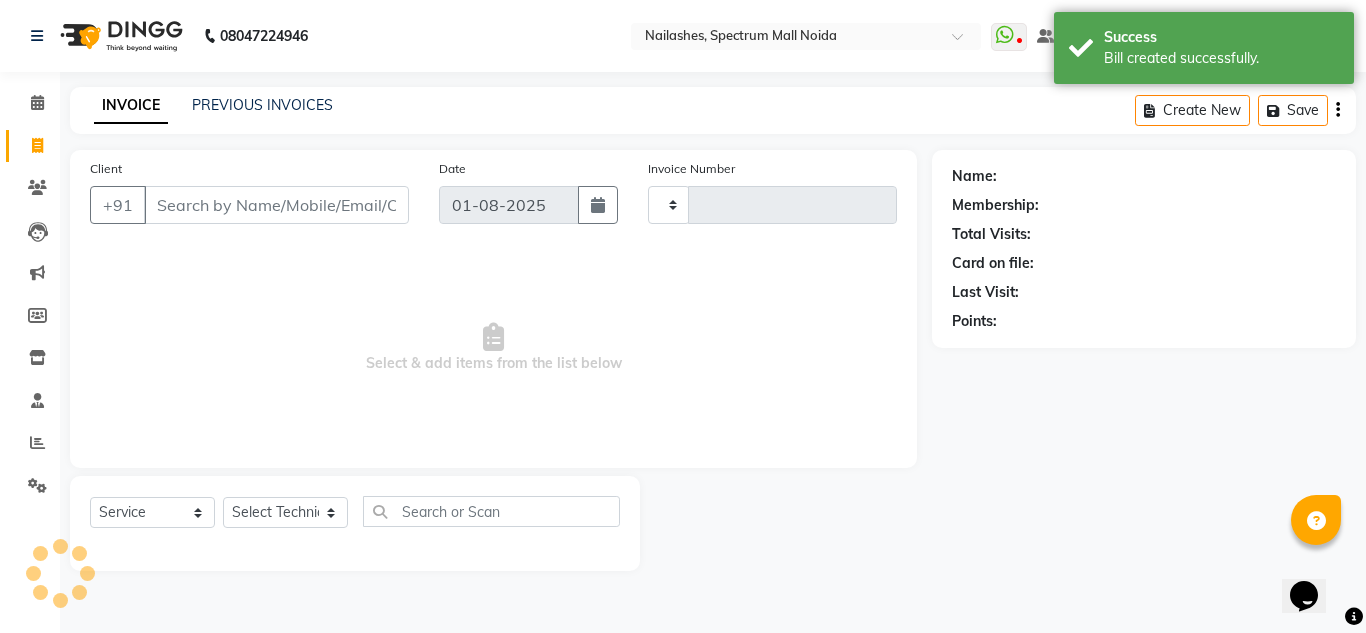 type on "0656" 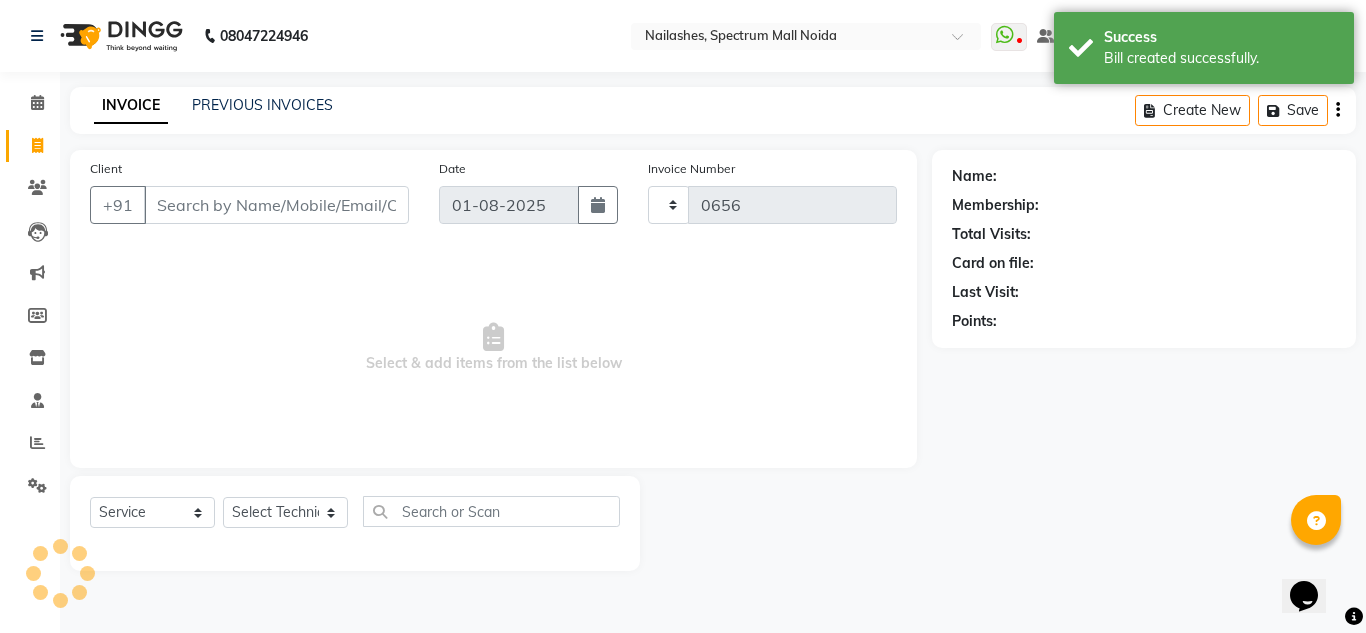 select on "6068" 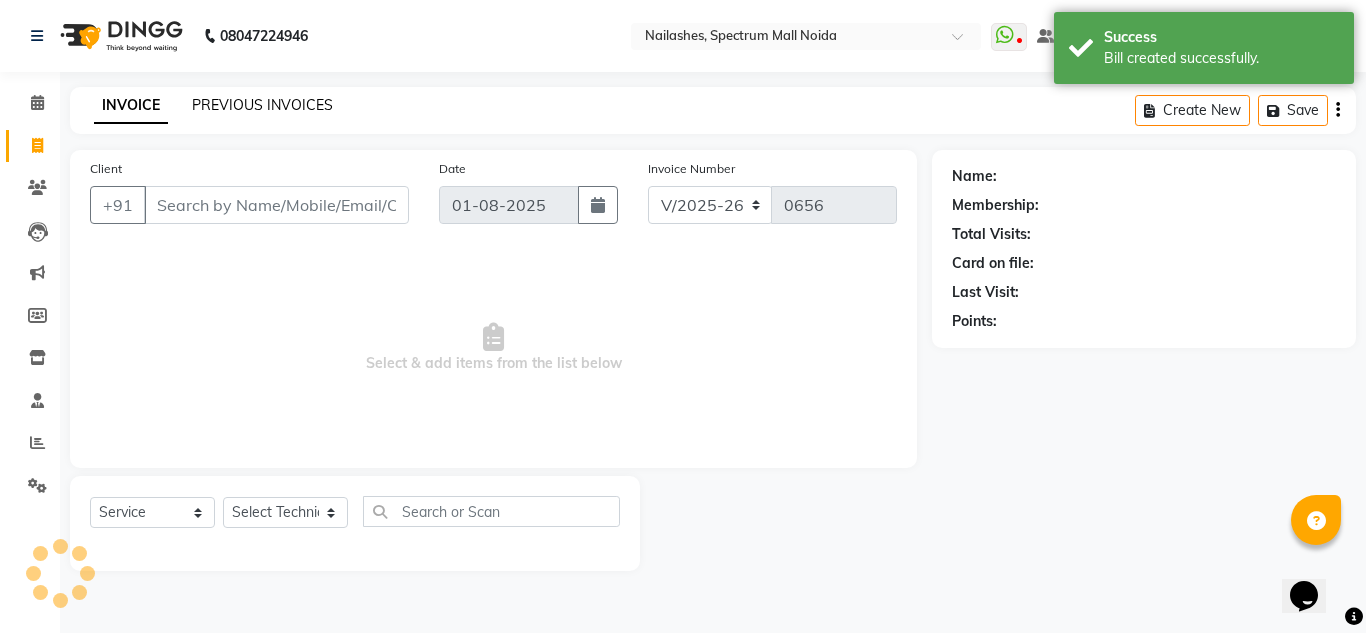 click on "PREVIOUS INVOICES" 